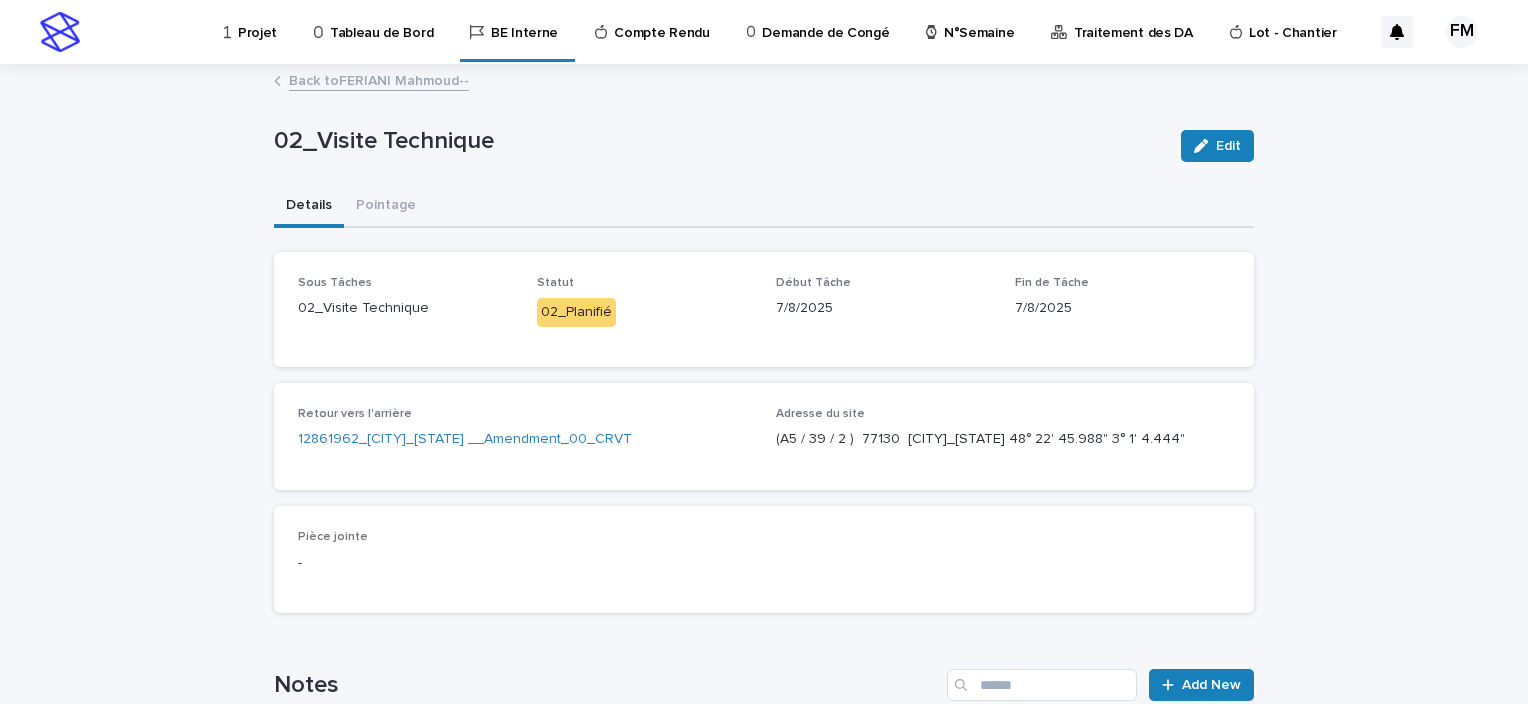 scroll, scrollTop: 0, scrollLeft: 0, axis: both 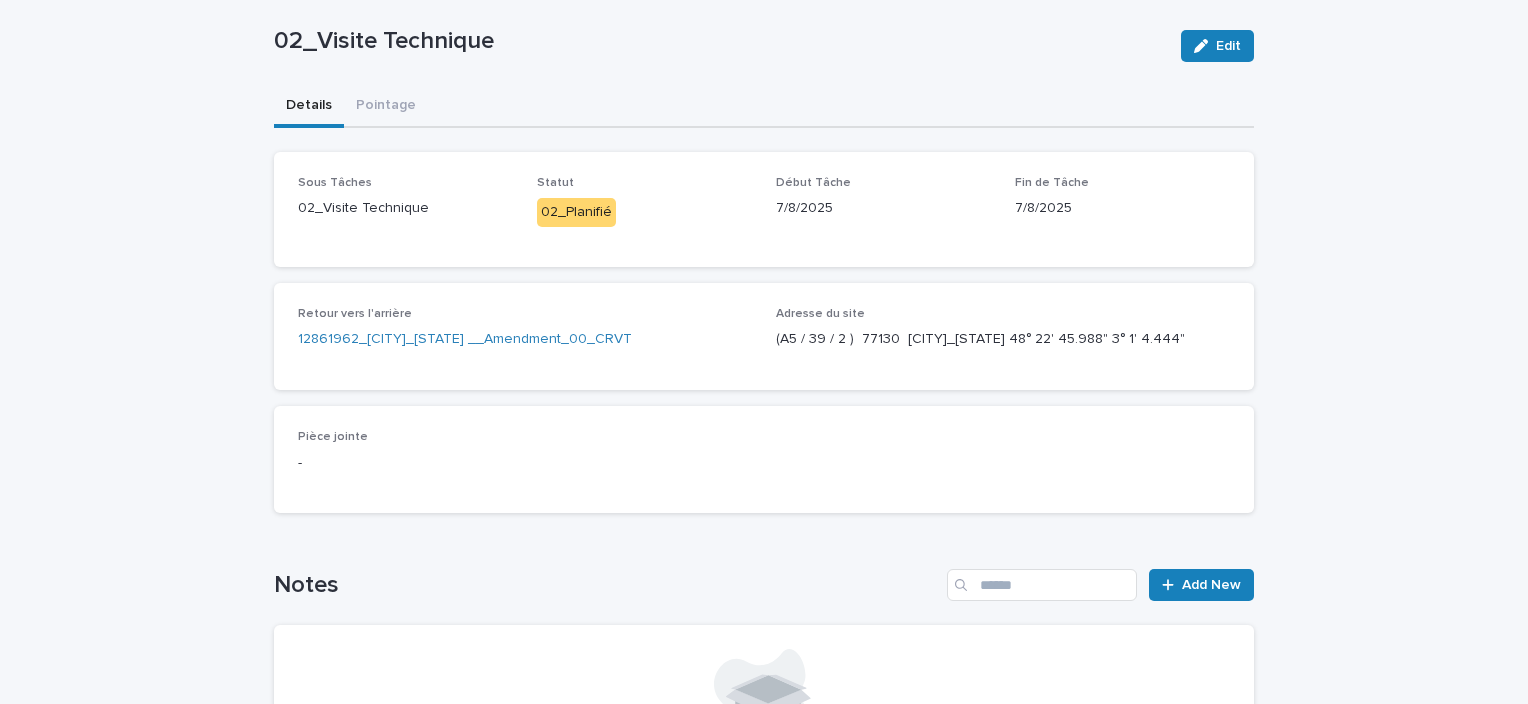 click on "(A5 / 39 / 2 )  77130  [CITY]_[STATE] 48° 22' 45.988" 3° 1' 4.444"" at bounding box center [1003, 339] 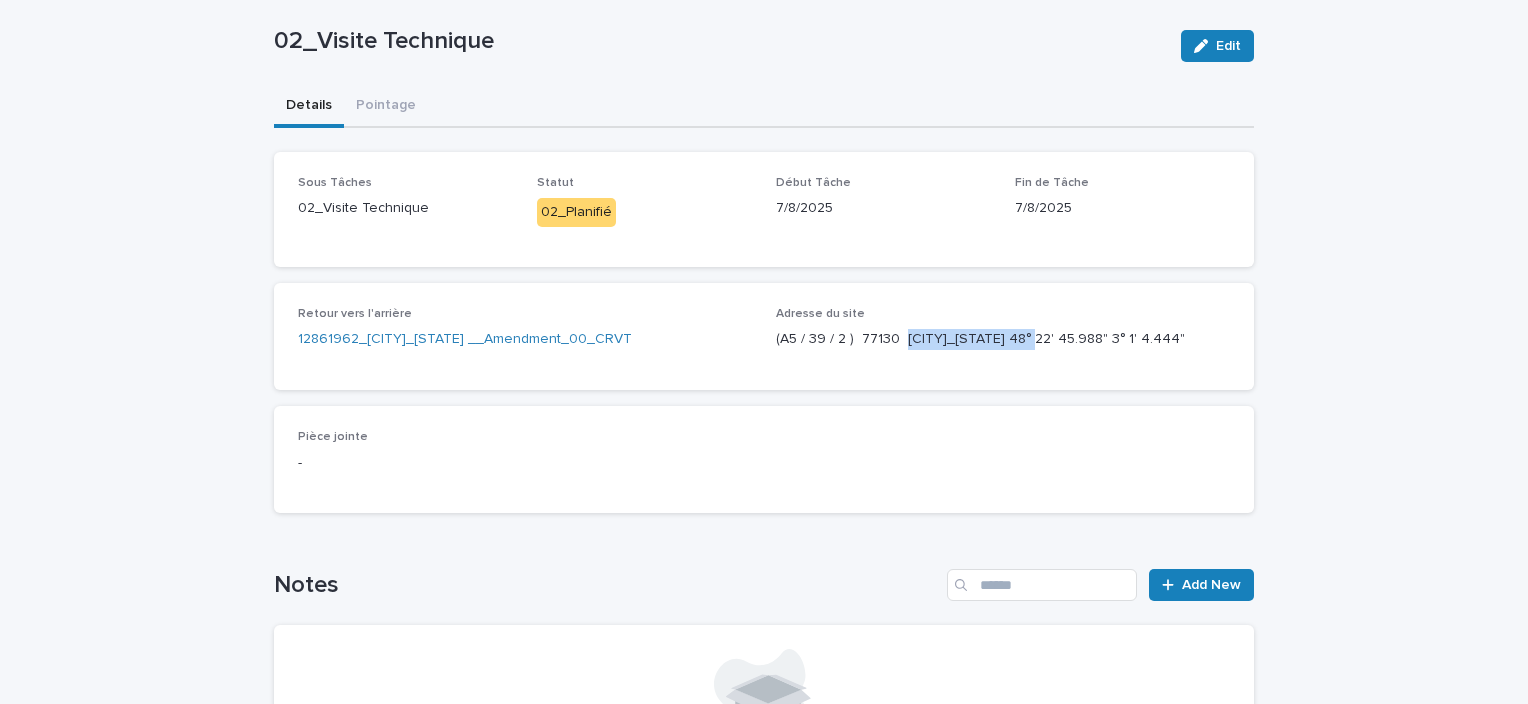 drag, startPoint x: 896, startPoint y: 340, endPoint x: 1040, endPoint y: 339, distance: 144.00348 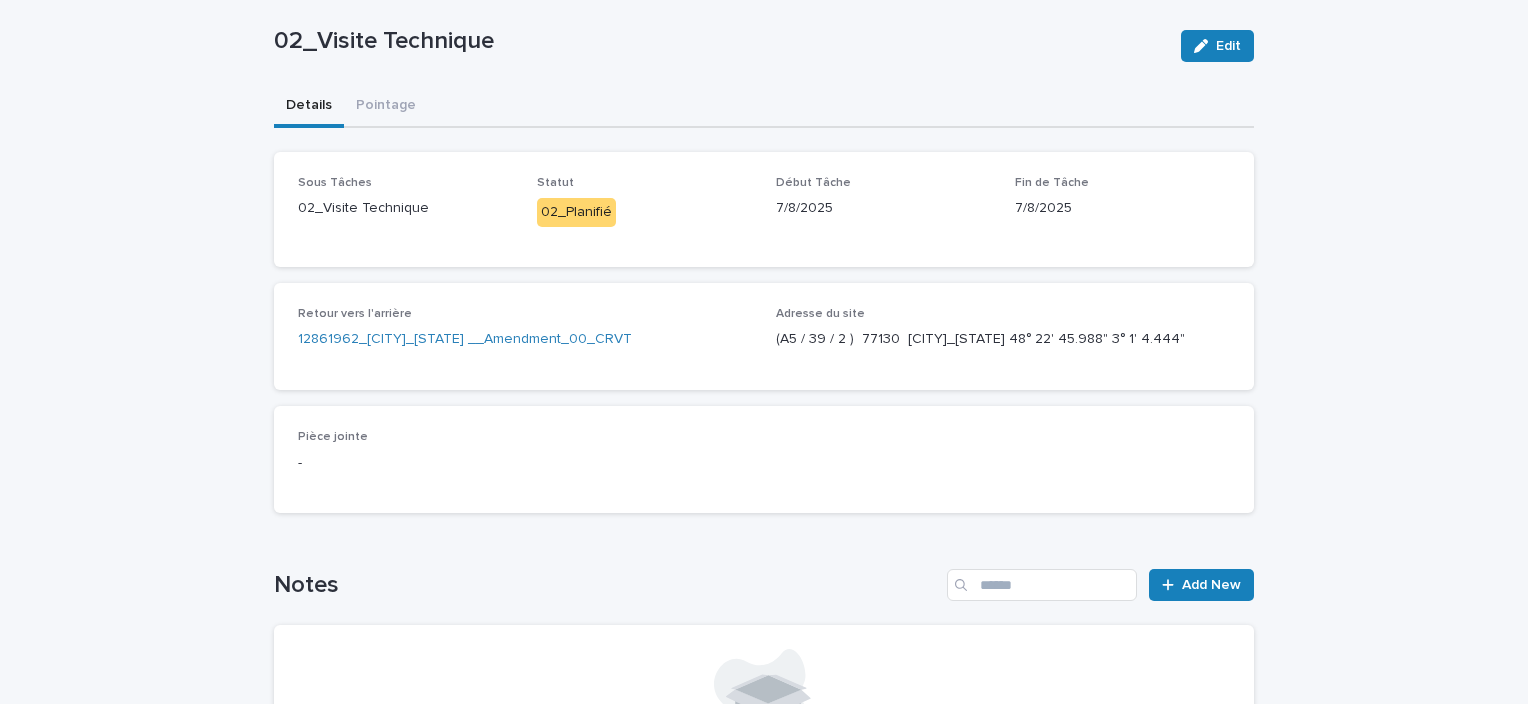 click on "(A5 / 39 / 2 )  77130  [CITY]_[STATE] 48° 22' 45.988" 3° 1' 4.444"" at bounding box center (1003, 339) 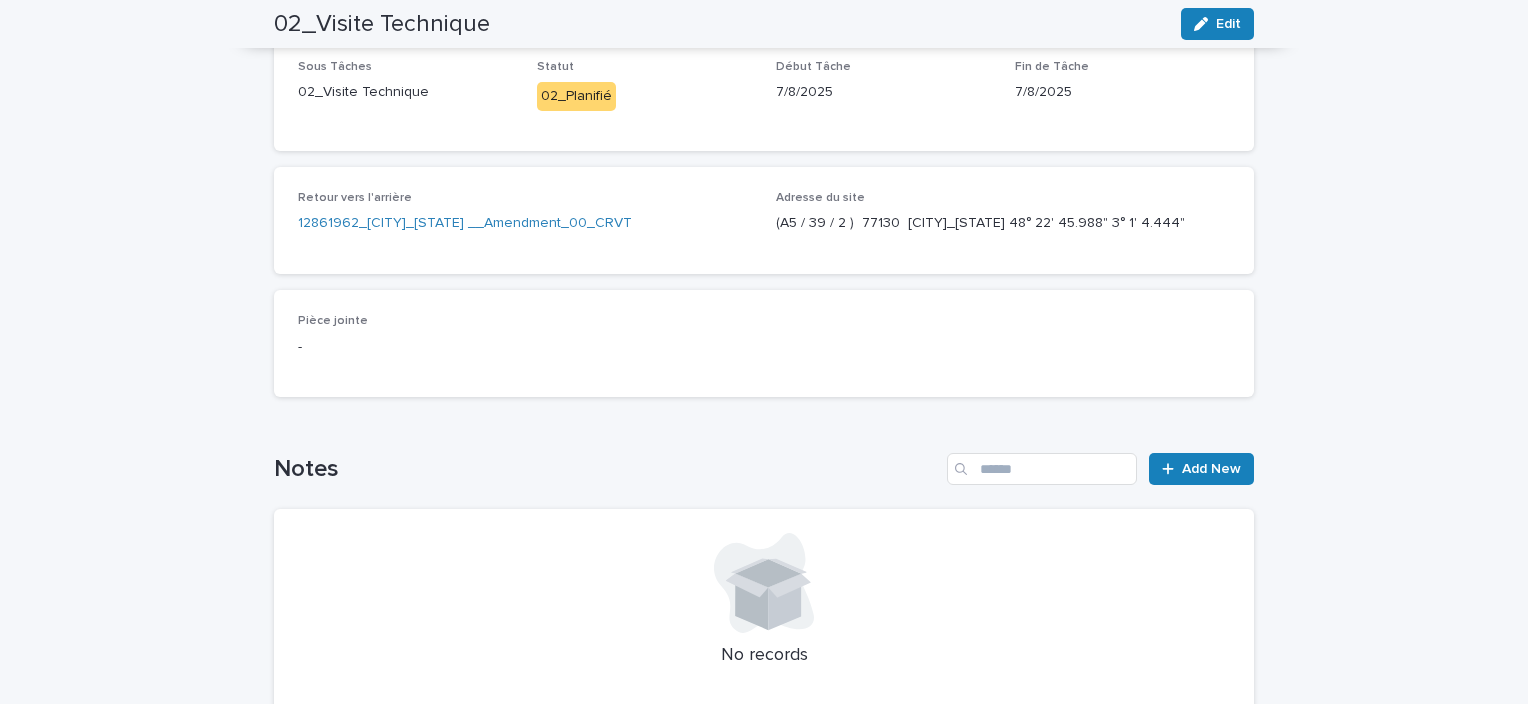 scroll, scrollTop: 0, scrollLeft: 0, axis: both 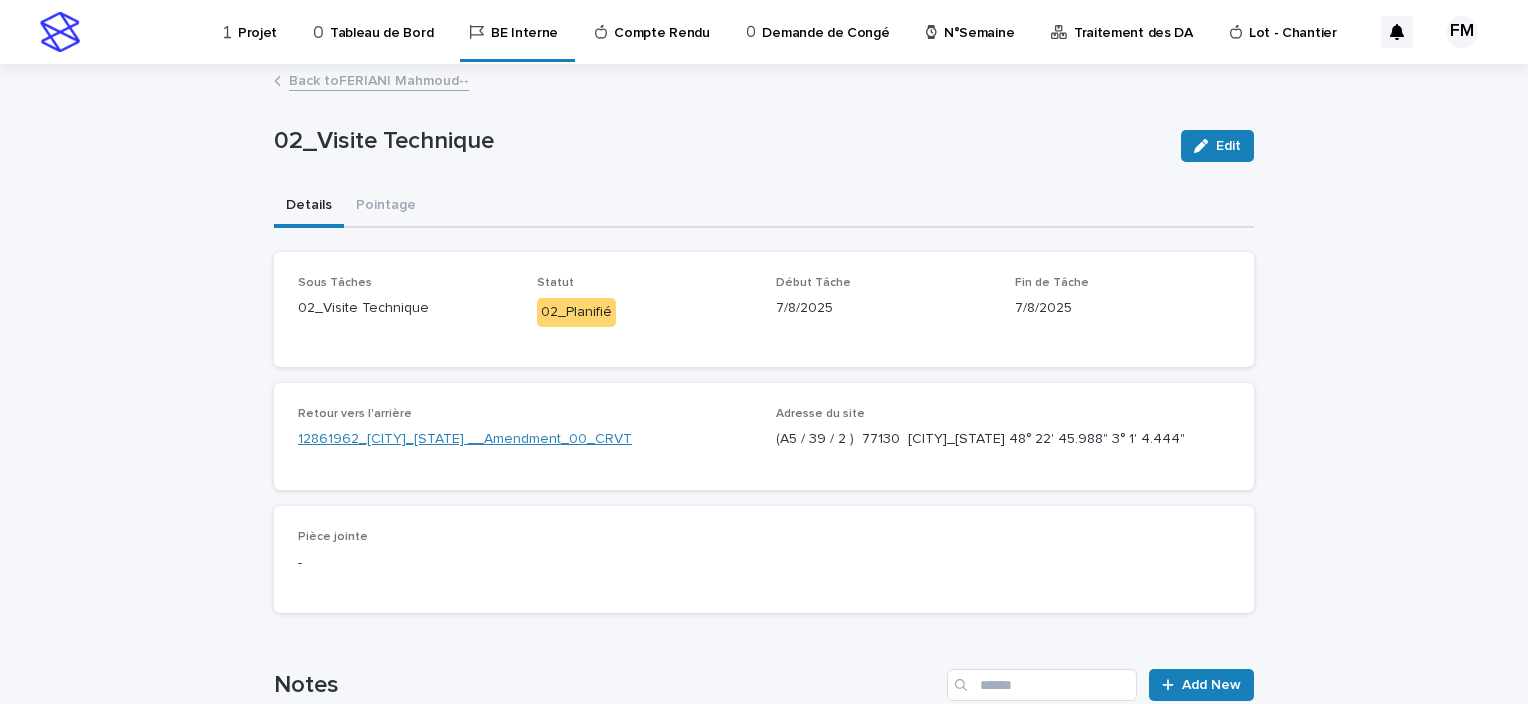 drag, startPoint x: 551, startPoint y: 420, endPoint x: 551, endPoint y: 436, distance: 16 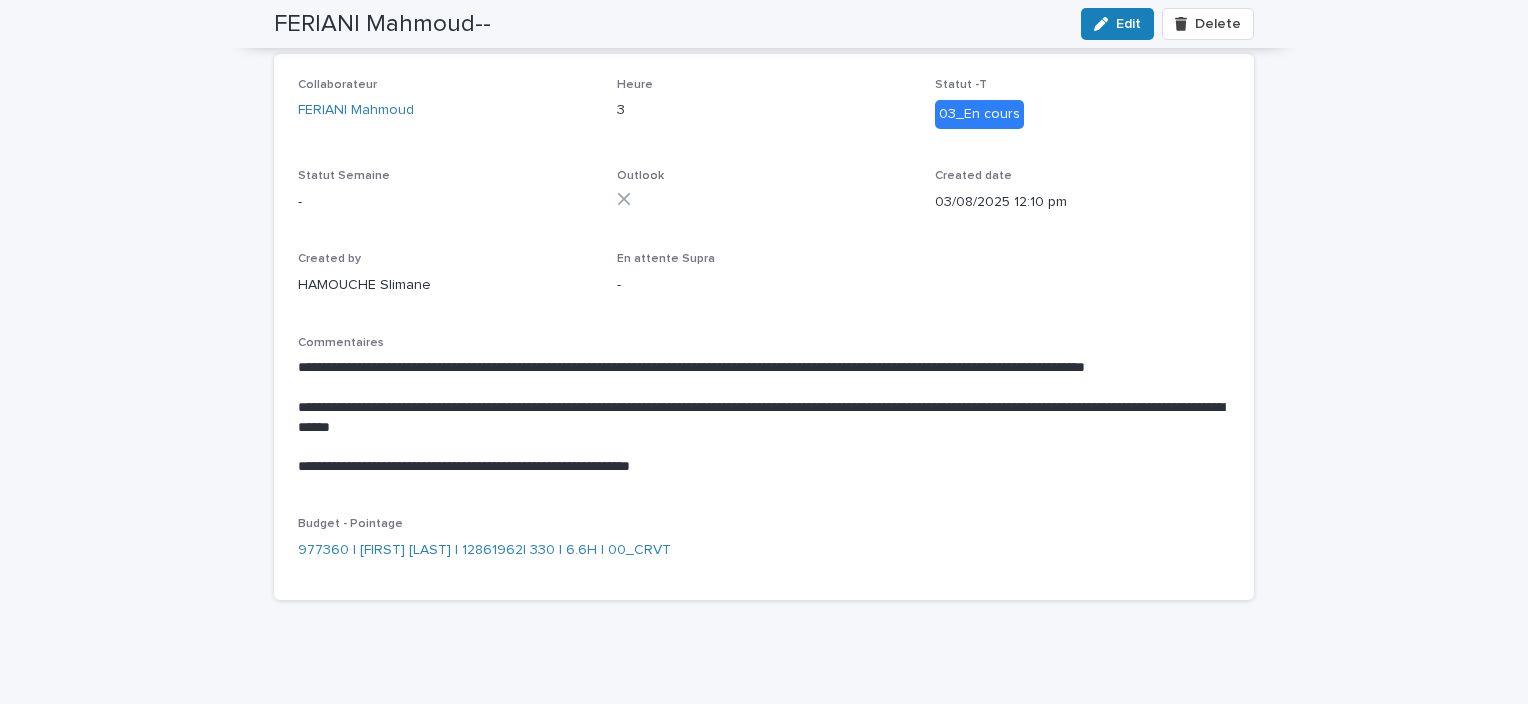 scroll, scrollTop: 297, scrollLeft: 0, axis: vertical 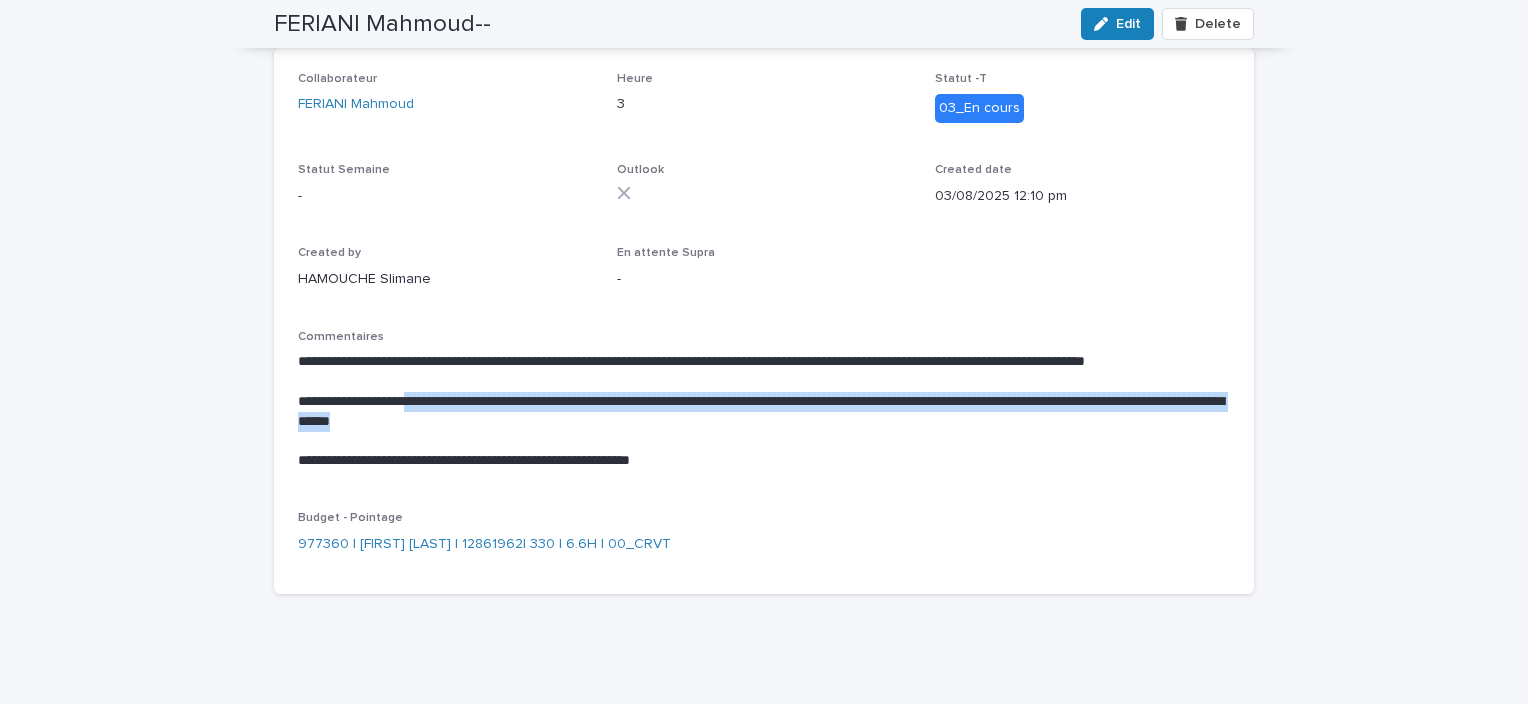 drag, startPoint x: 708, startPoint y: 429, endPoint x: 406, endPoint y: 396, distance: 303.79764 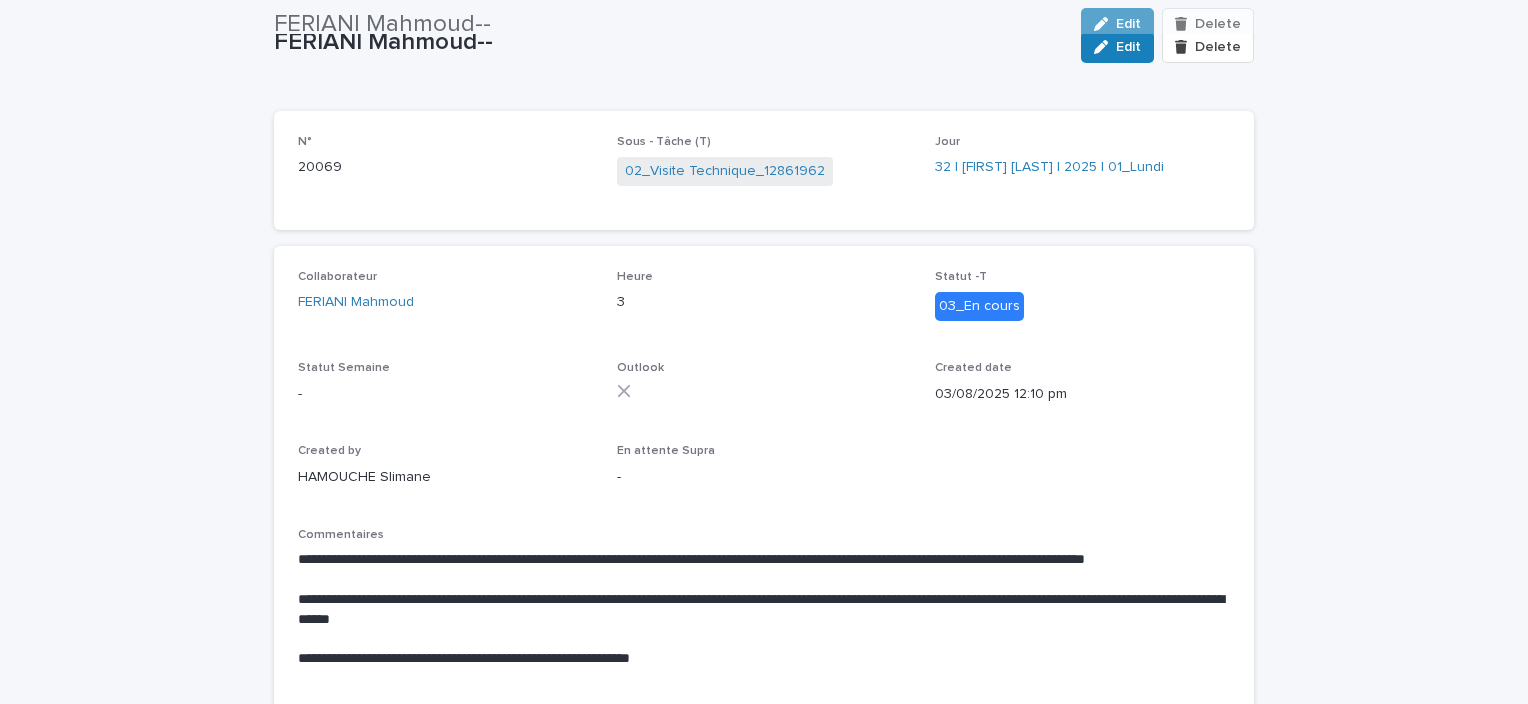 scroll, scrollTop: 0, scrollLeft: 0, axis: both 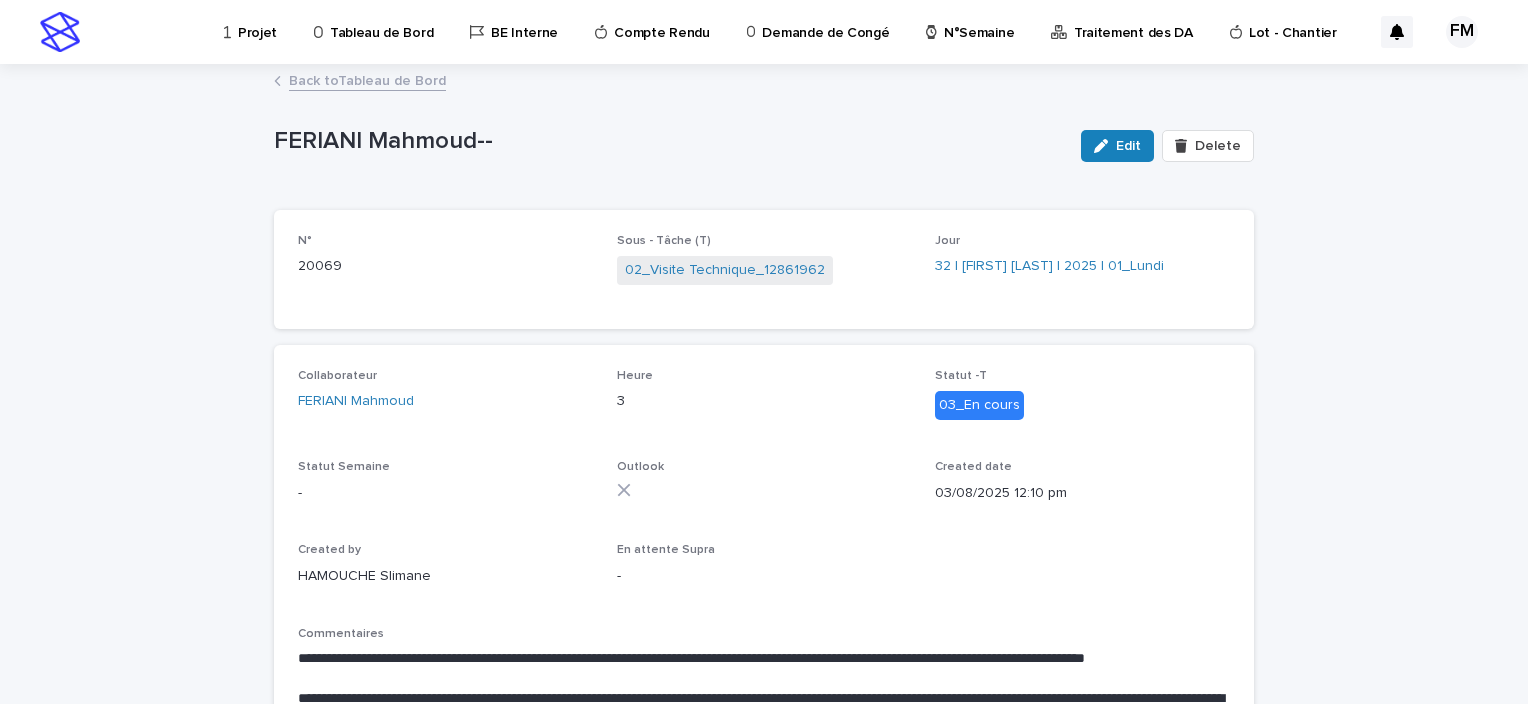 click on "Tableau de Bord" at bounding box center [377, 31] 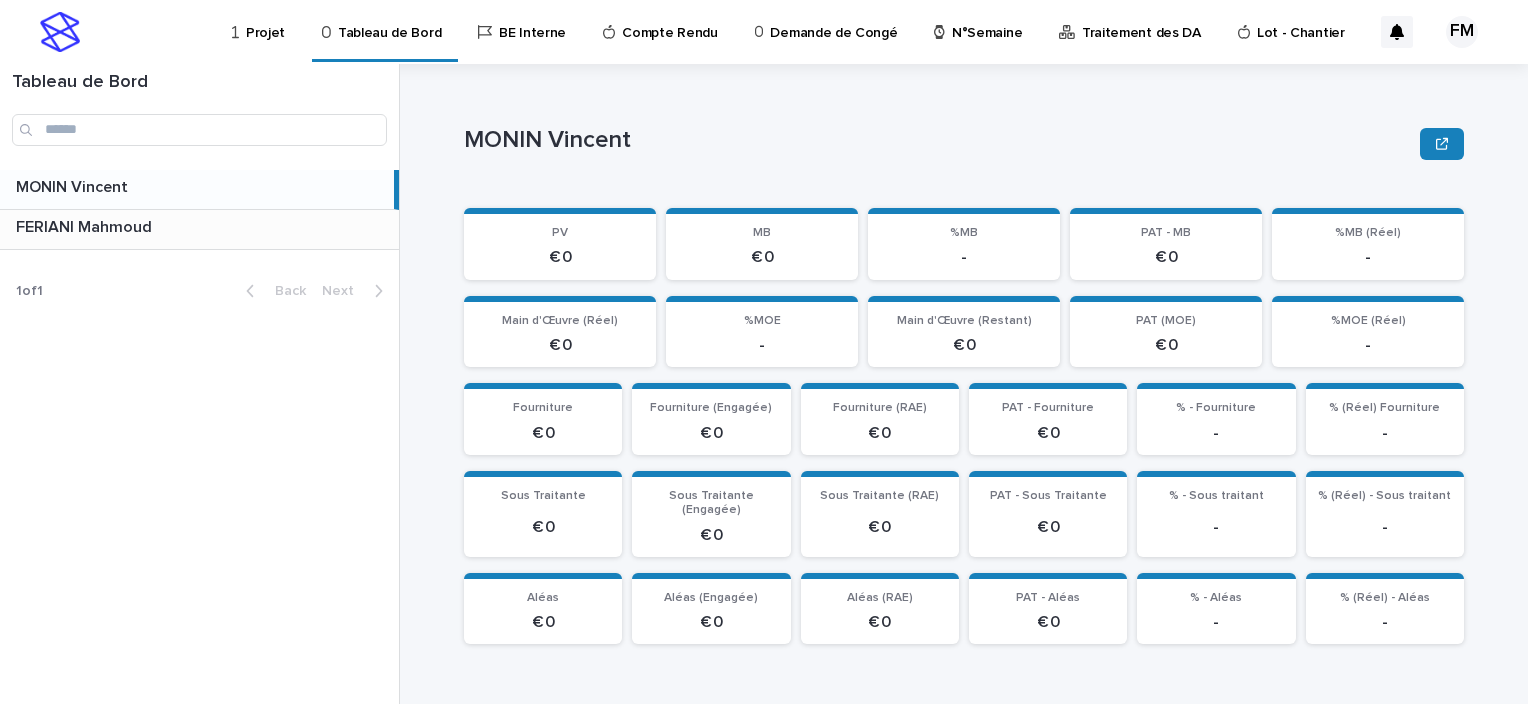 click on "[FIRST] [LAST] [FIRST] [LAST]" at bounding box center [199, 229] 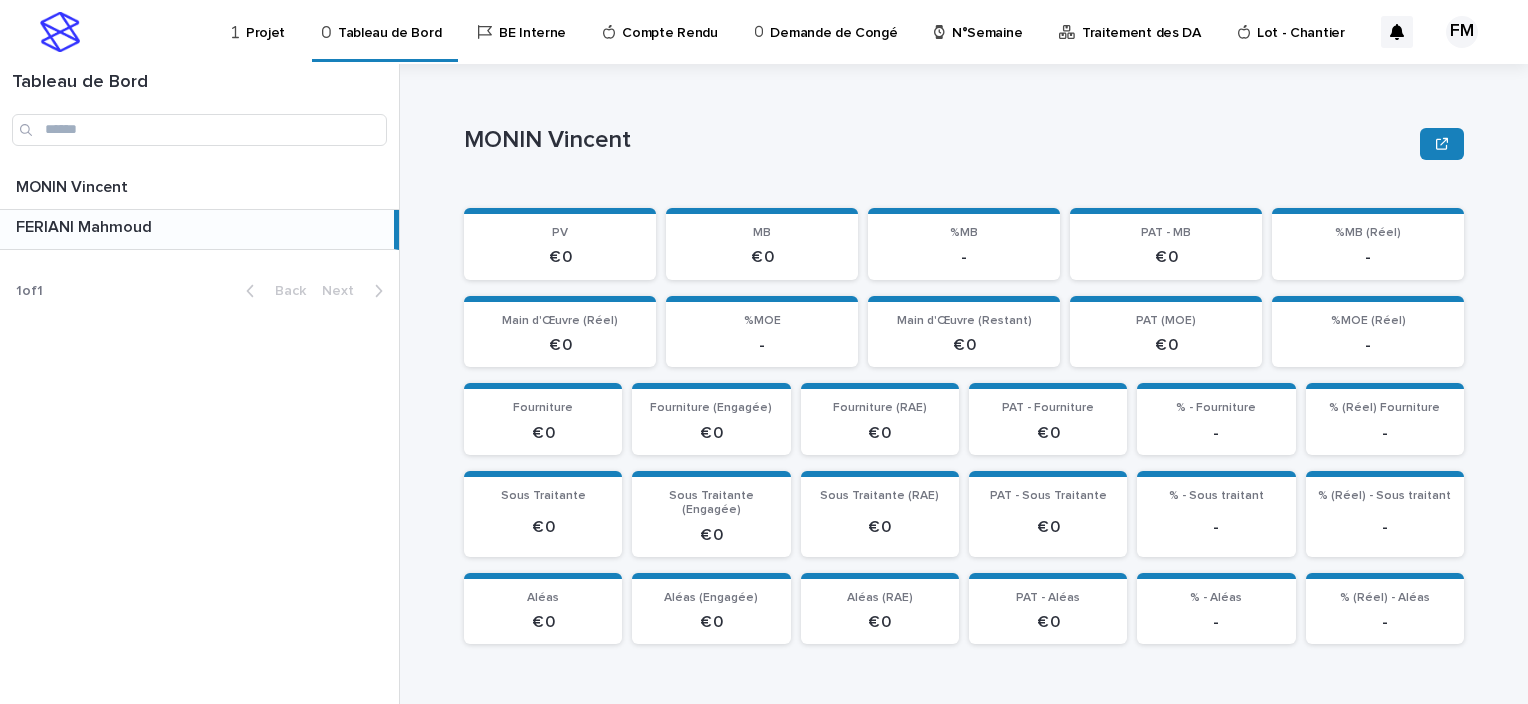 click at bounding box center [201, 227] 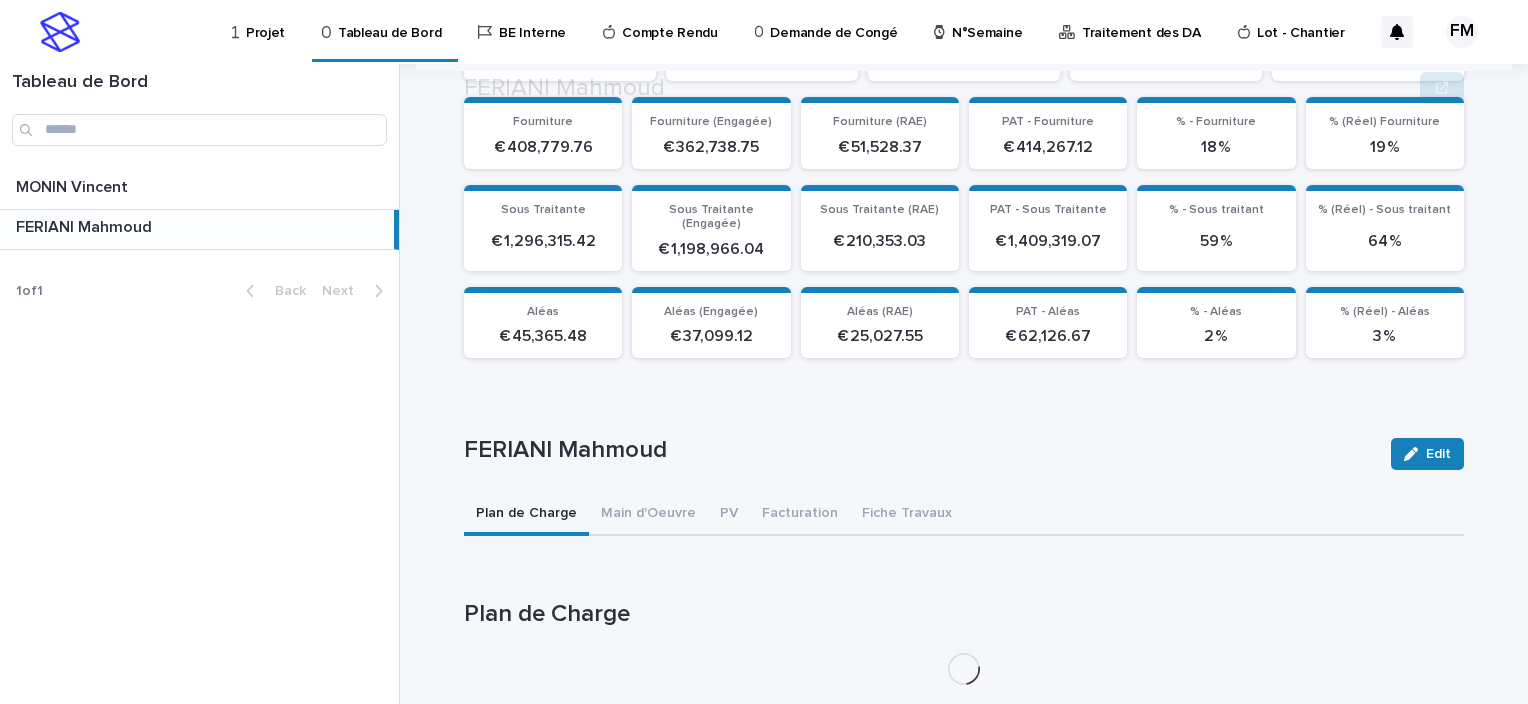 drag, startPoint x: 625, startPoint y: 370, endPoint x: 628, endPoint y: 380, distance: 10.440307 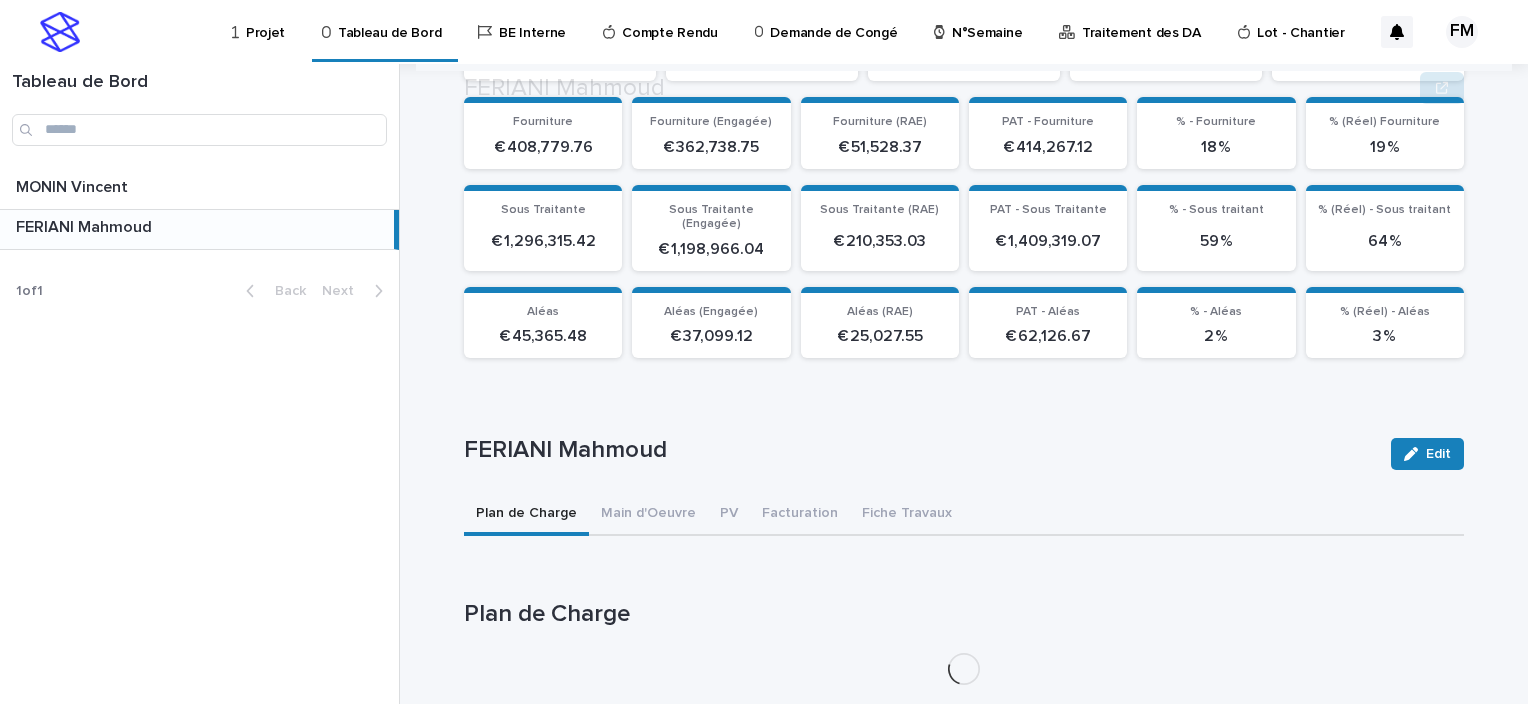 scroll, scrollTop: 312, scrollLeft: 0, axis: vertical 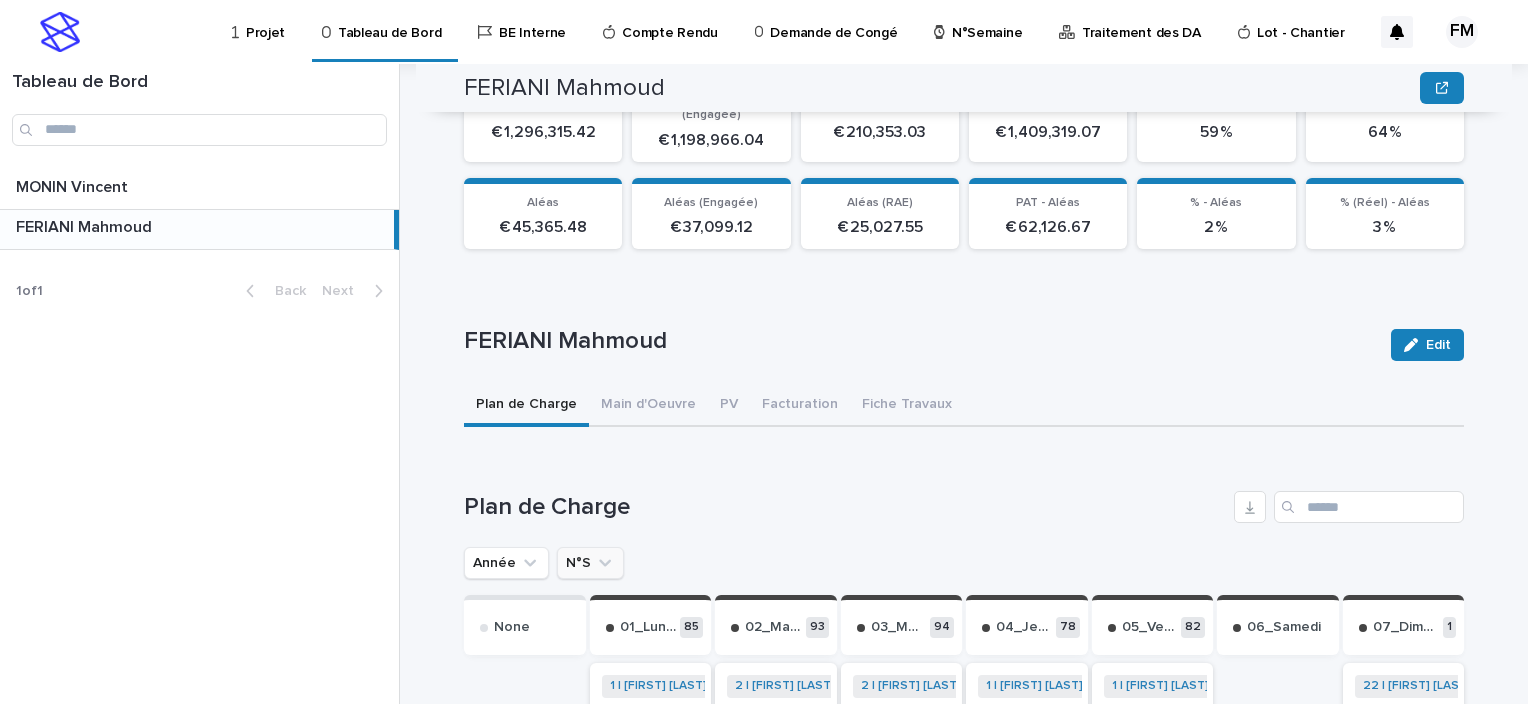 click on "N°S" at bounding box center (590, 563) 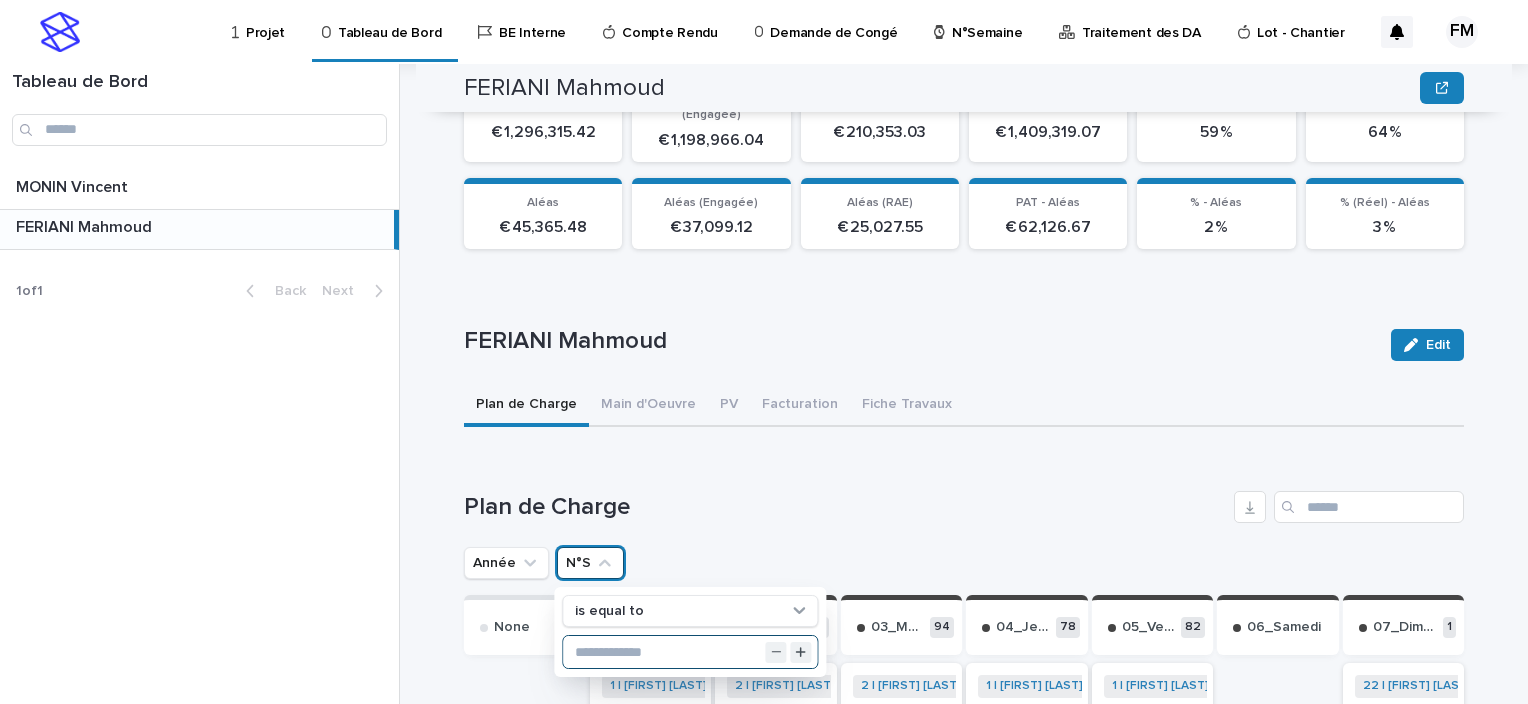 click at bounding box center [690, 652] 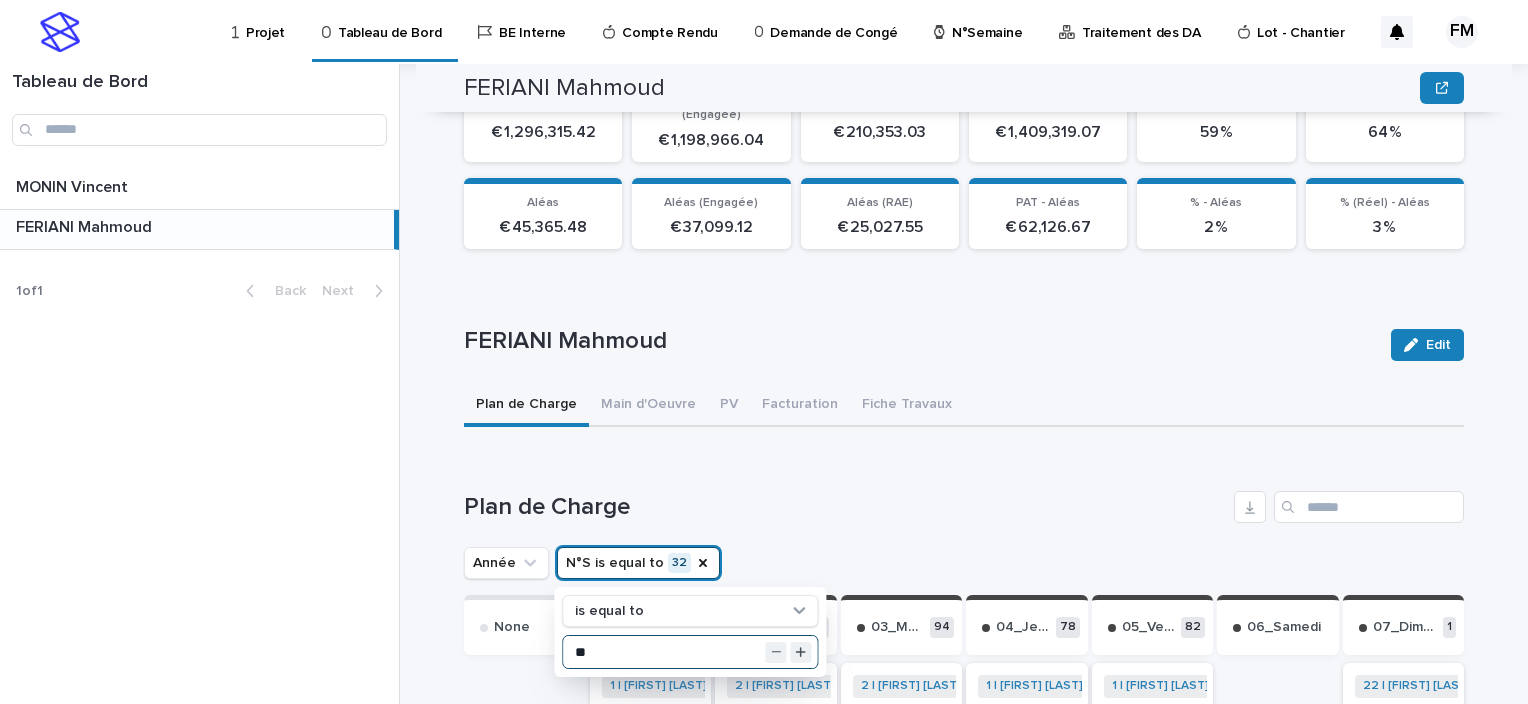 type on "**" 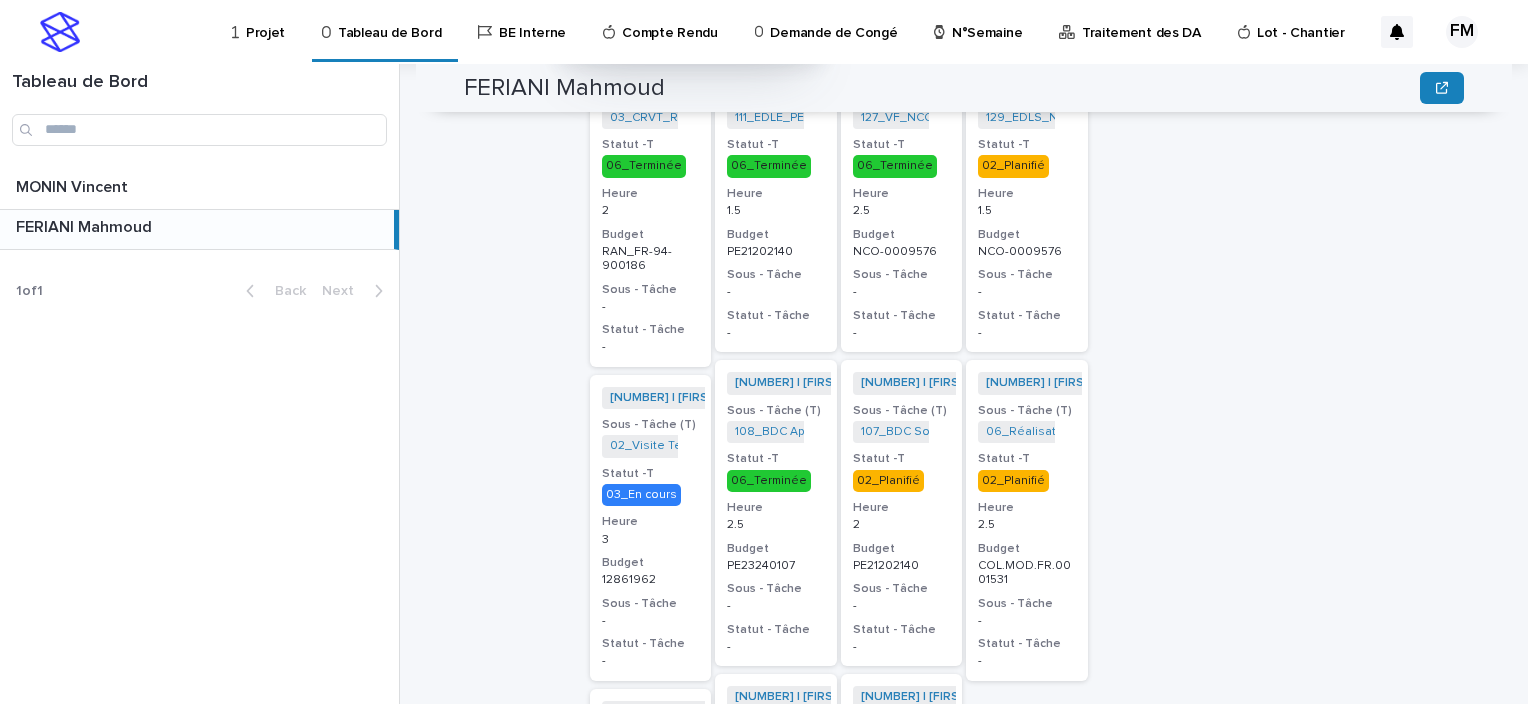 scroll, scrollTop: 1095, scrollLeft: 0, axis: vertical 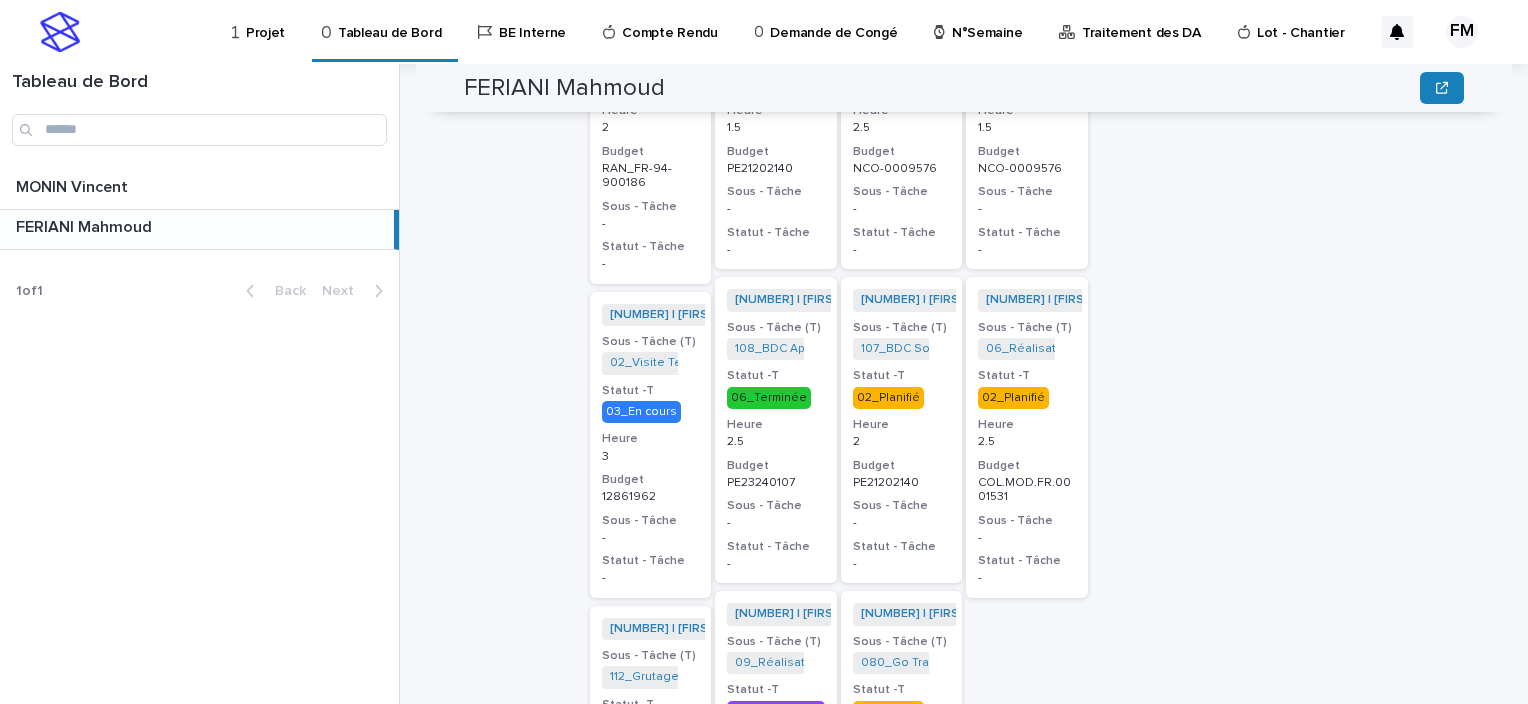 click on "32 | [FIRST] [LAST] | 2025   + 0 Sous - Tâche (T) 107_BDC Sous-Traitant_PE21202140   + 0 Statut -T 02_Planifié Heure 2 Budget PE21202140 Sous - Tâche - Statut - Tâche -" at bounding box center [902, 430] 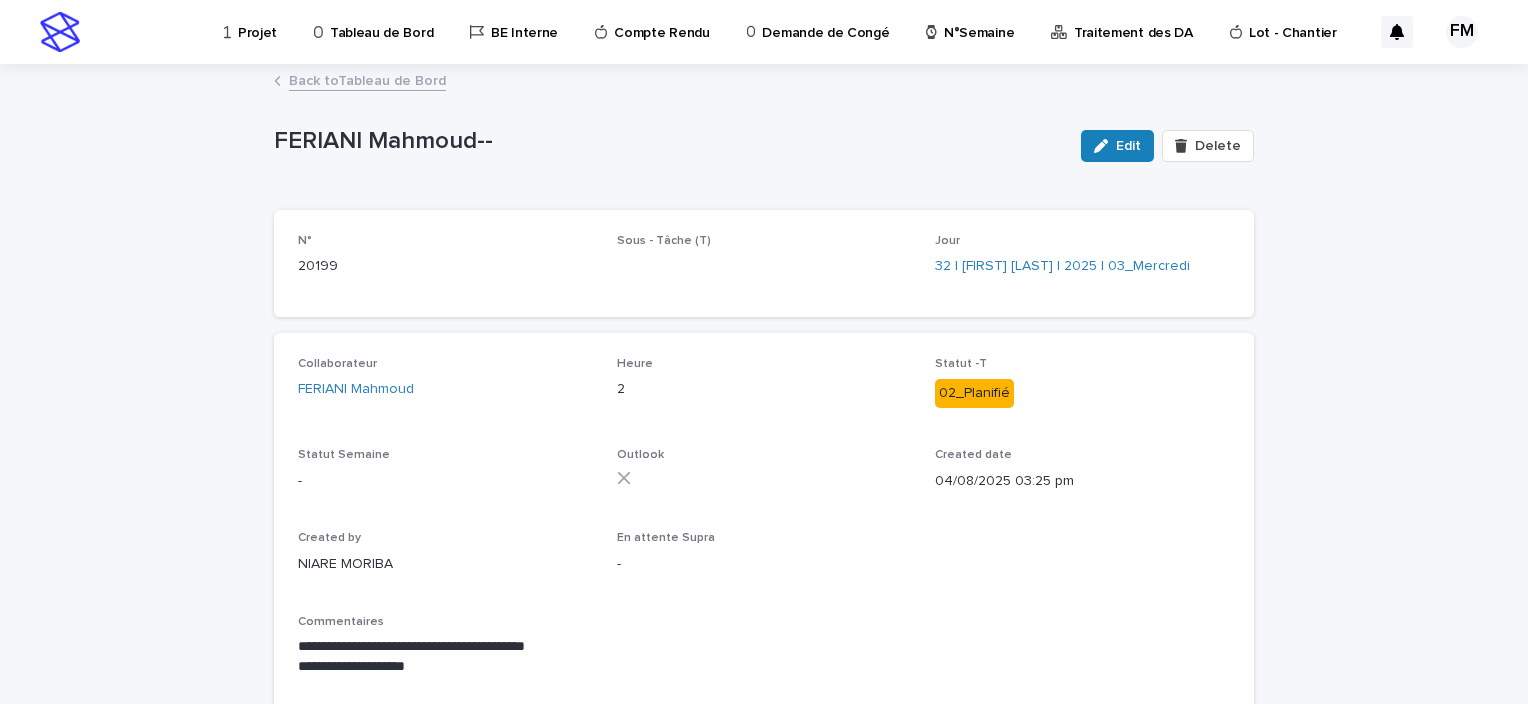click at bounding box center (1105, 146) 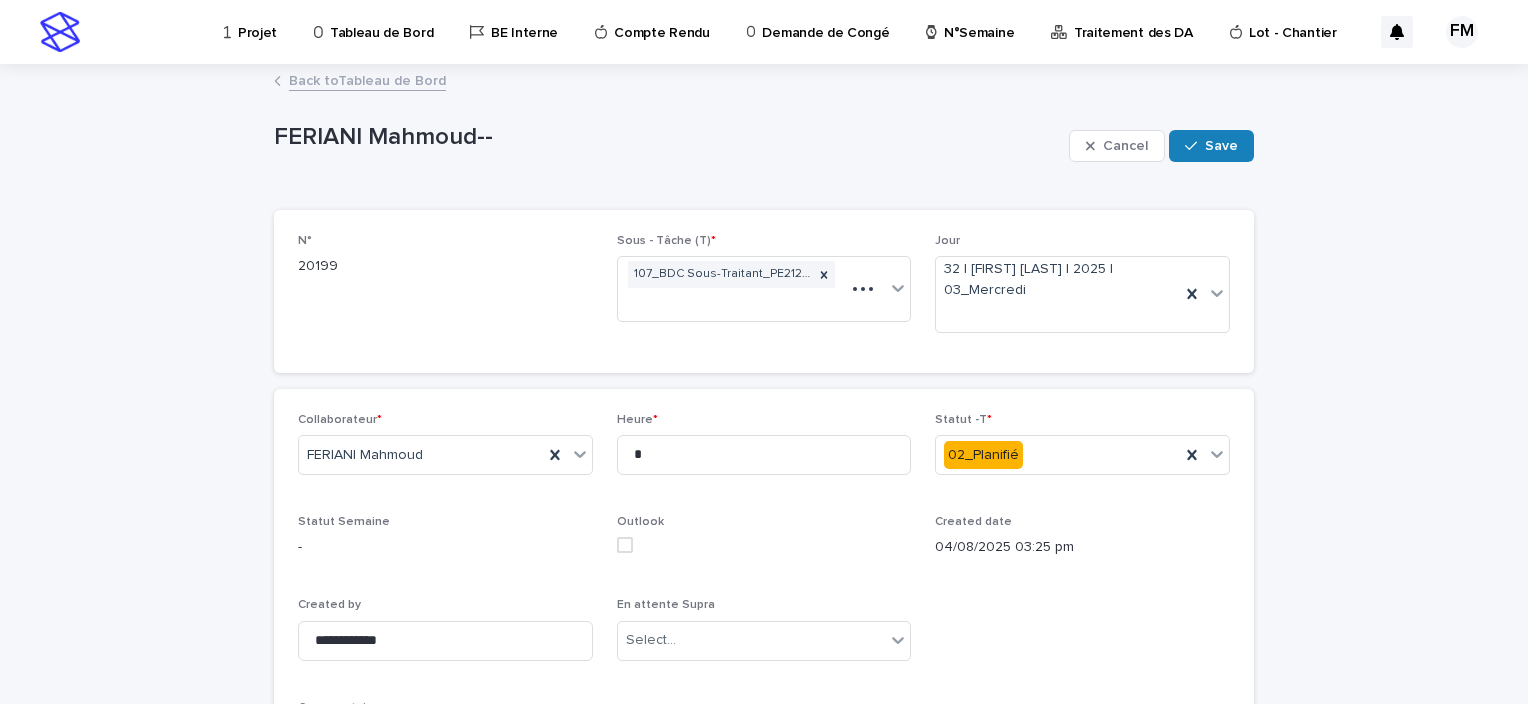click on "Statut -T *" at bounding box center (1082, 420) 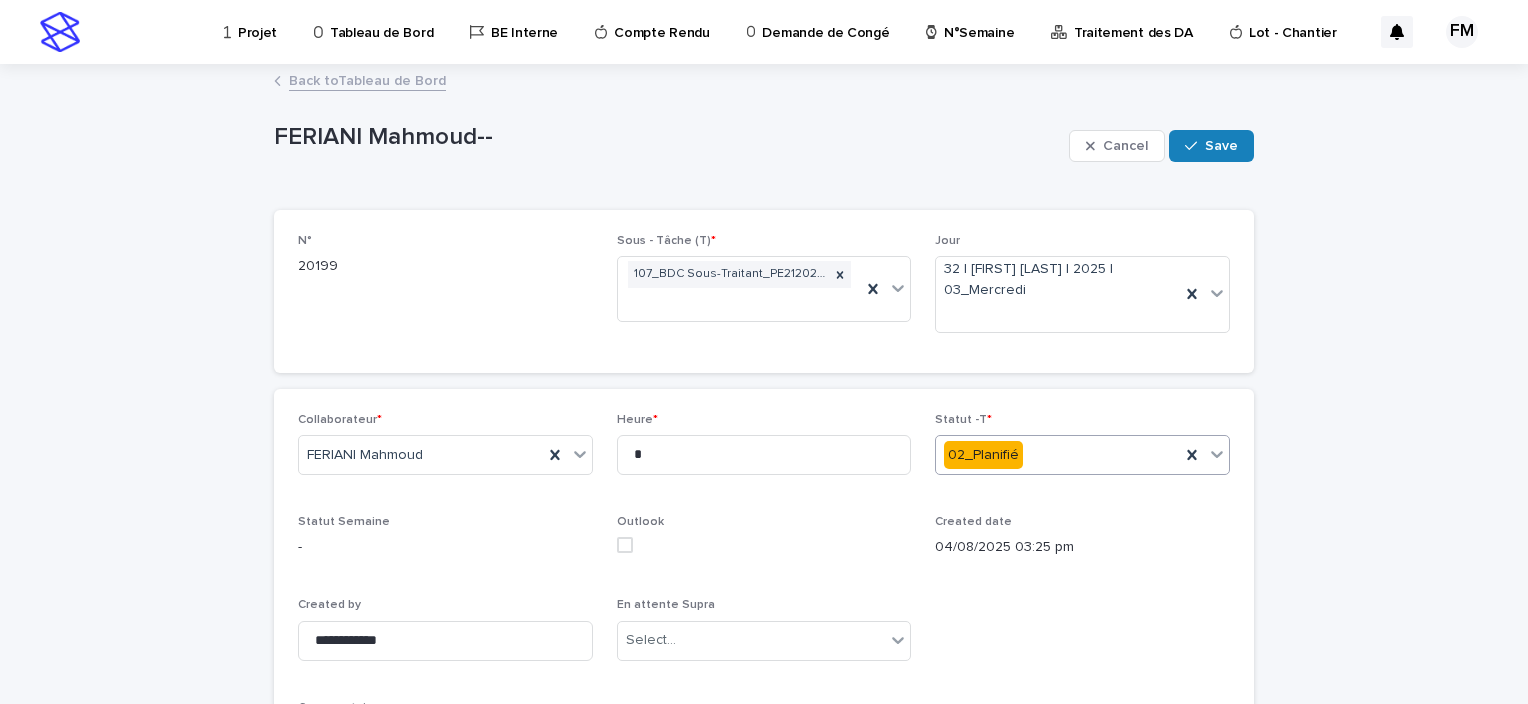 click on "02_Planifié" at bounding box center [1058, 455] 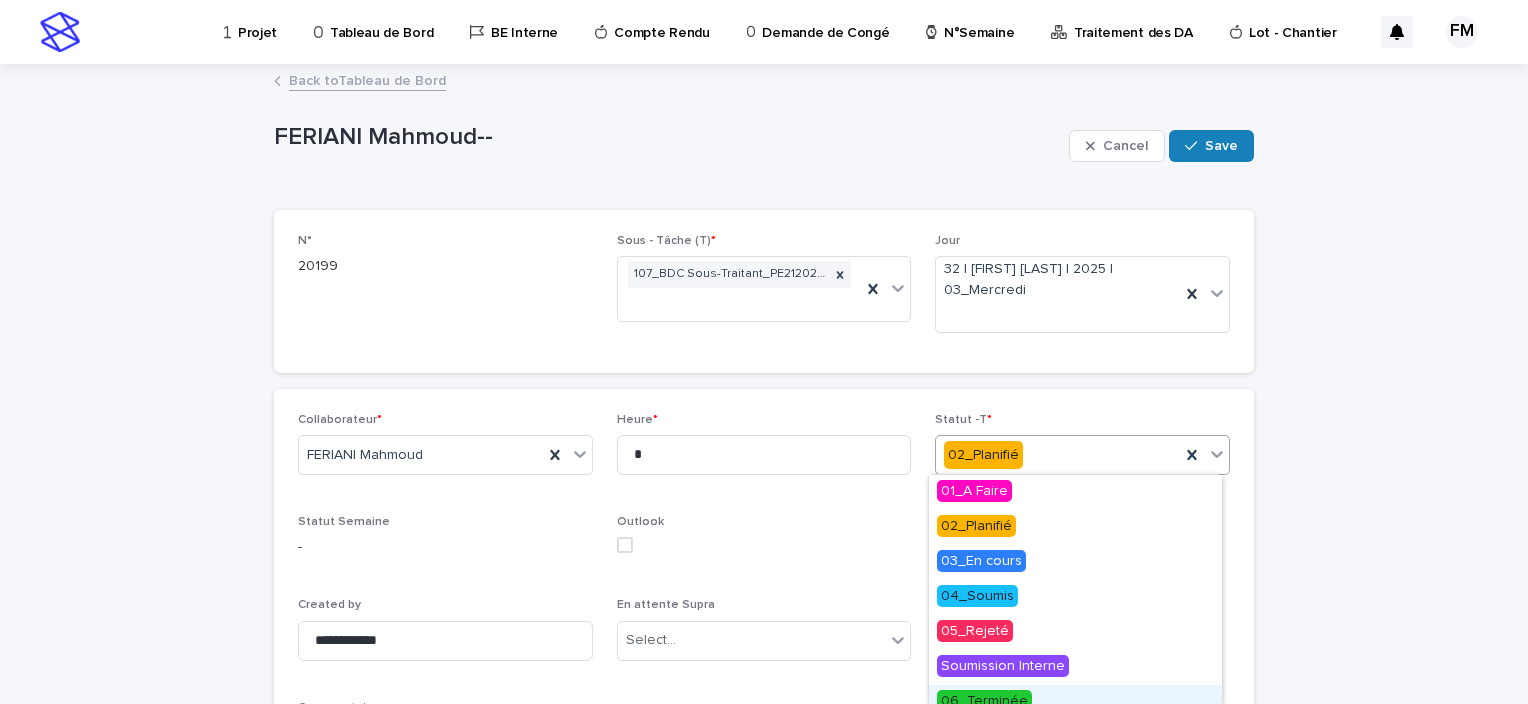 click on "06_Terminée" at bounding box center [984, 701] 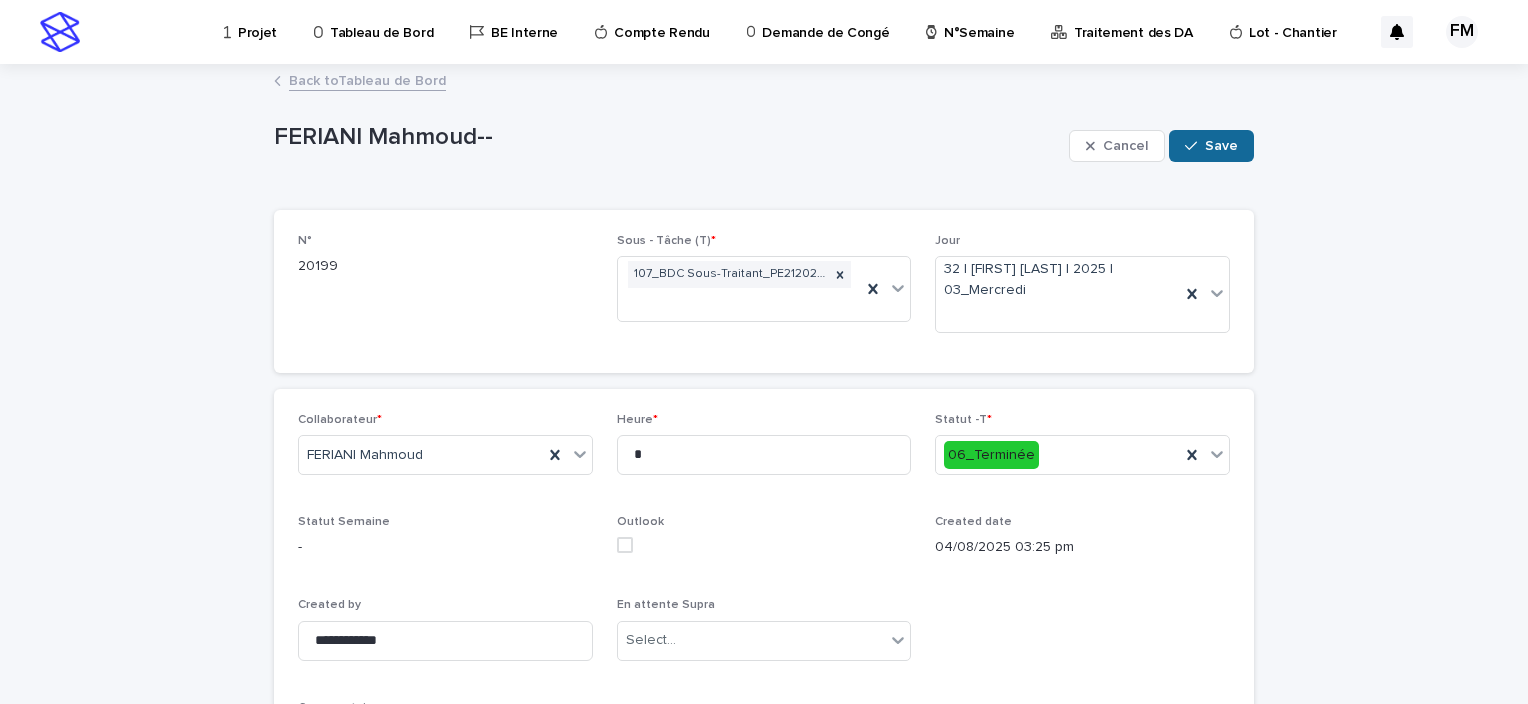 click at bounding box center (1195, 146) 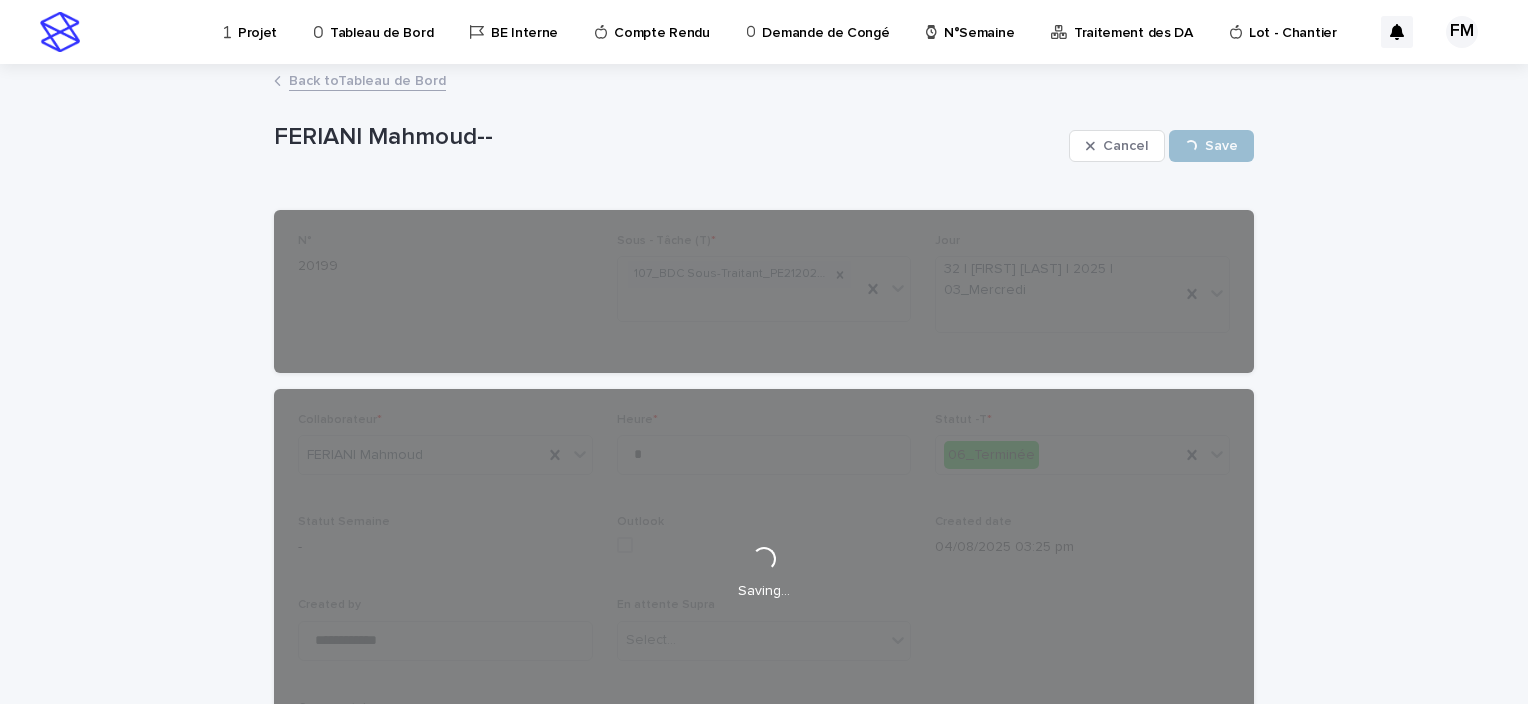 click on "Back to  Tableau de Bord" at bounding box center [367, 79] 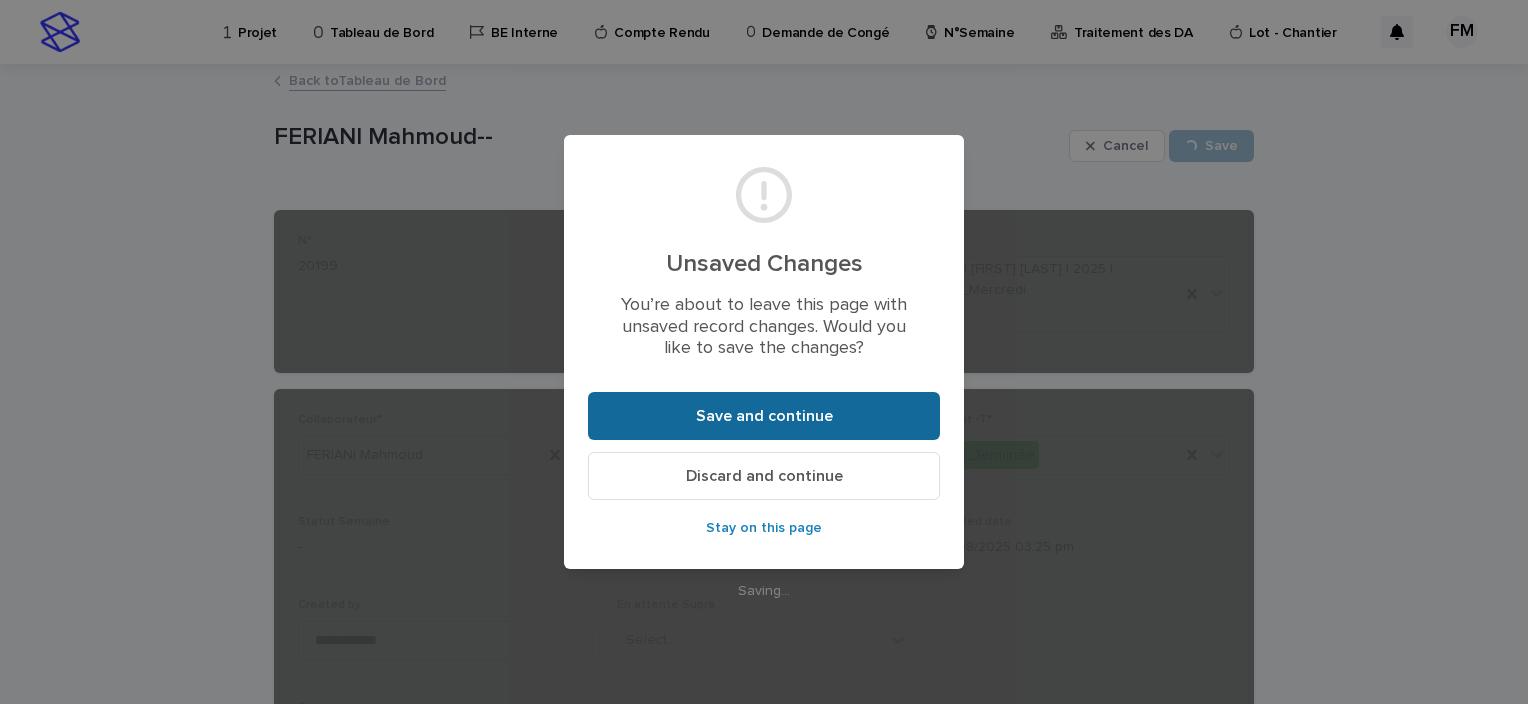 click on "Save and continue" at bounding box center [764, 416] 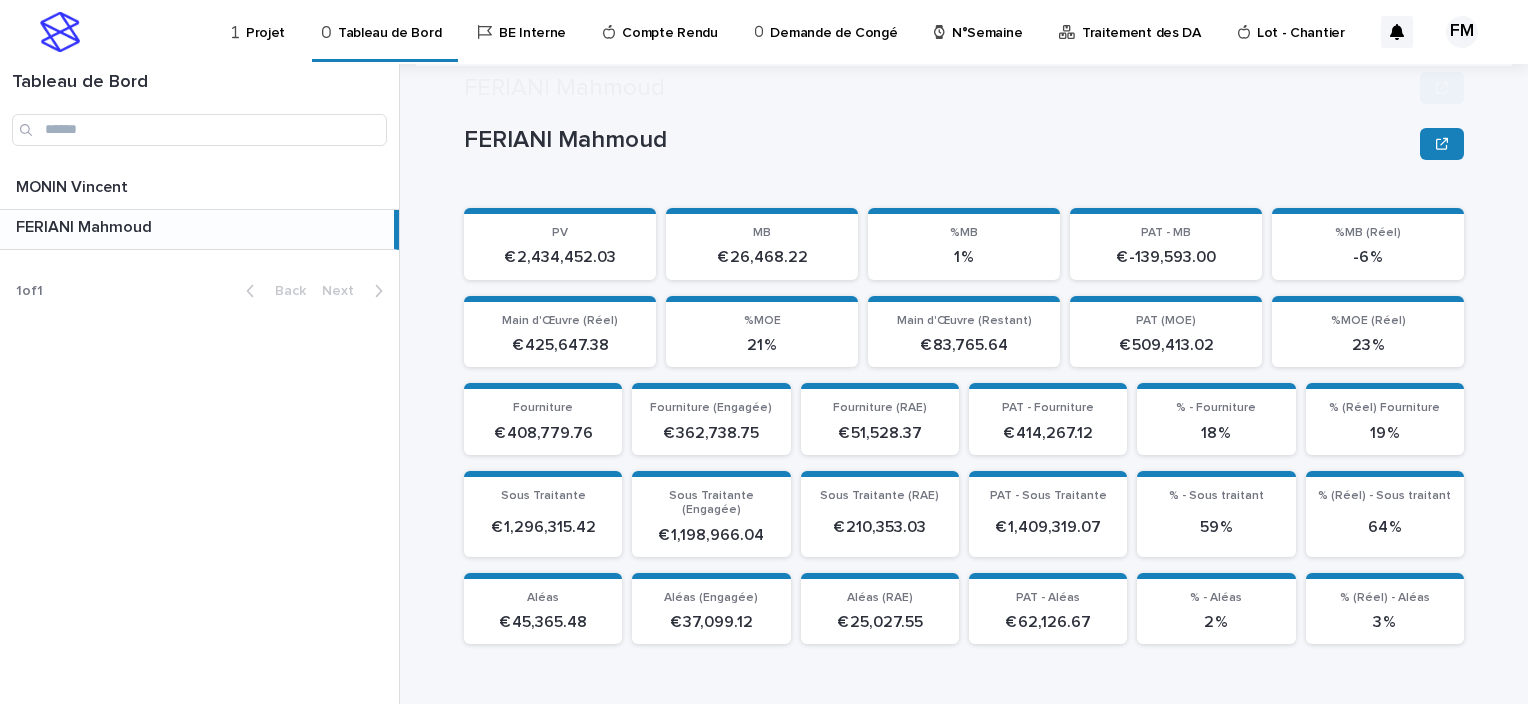 click 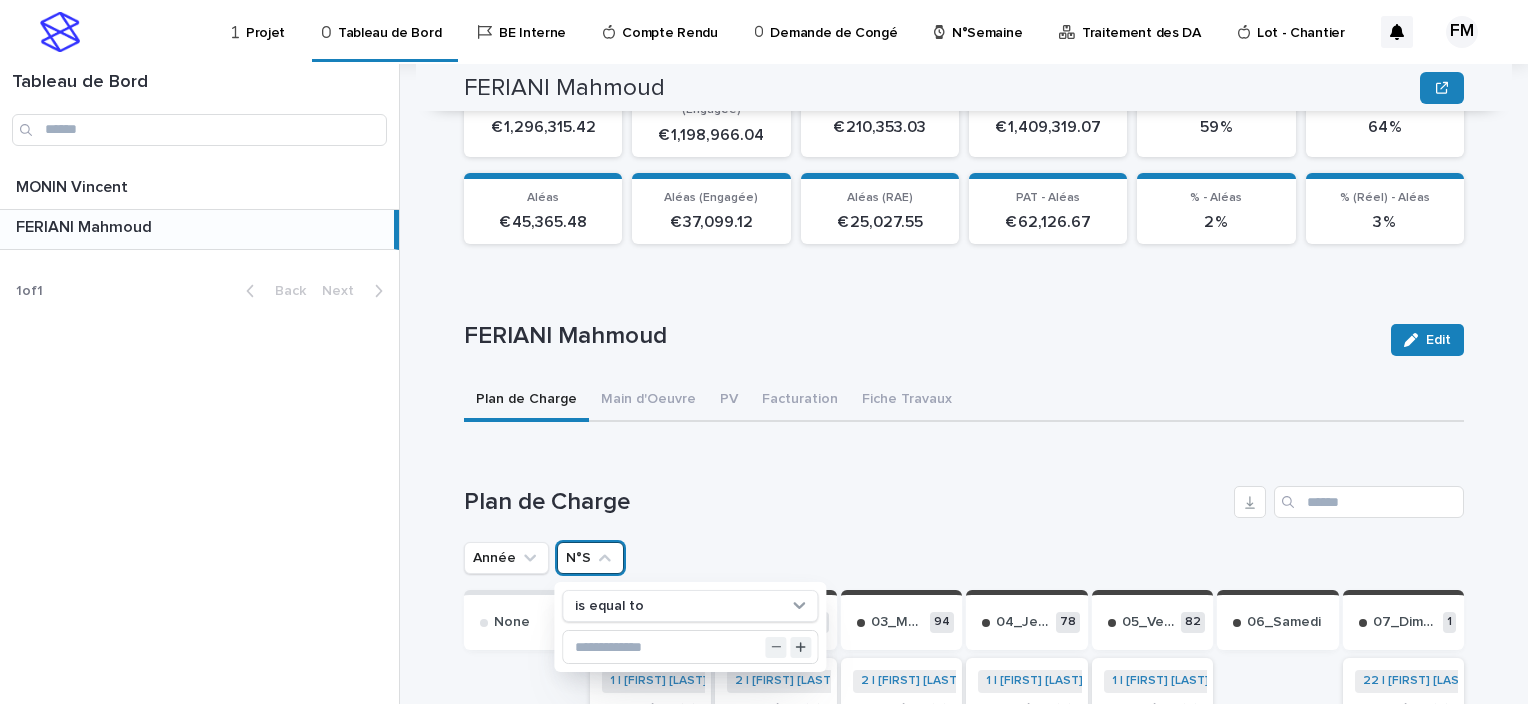click 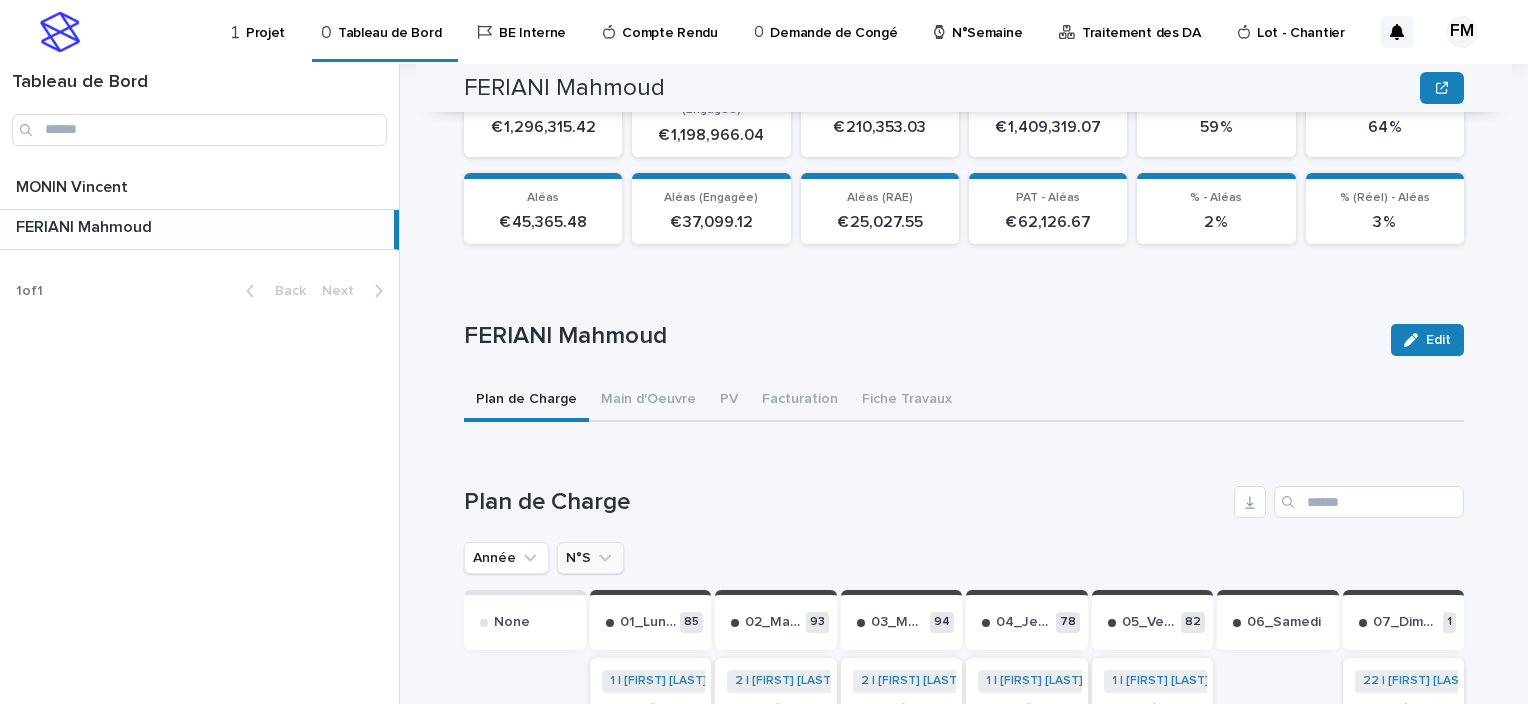 click 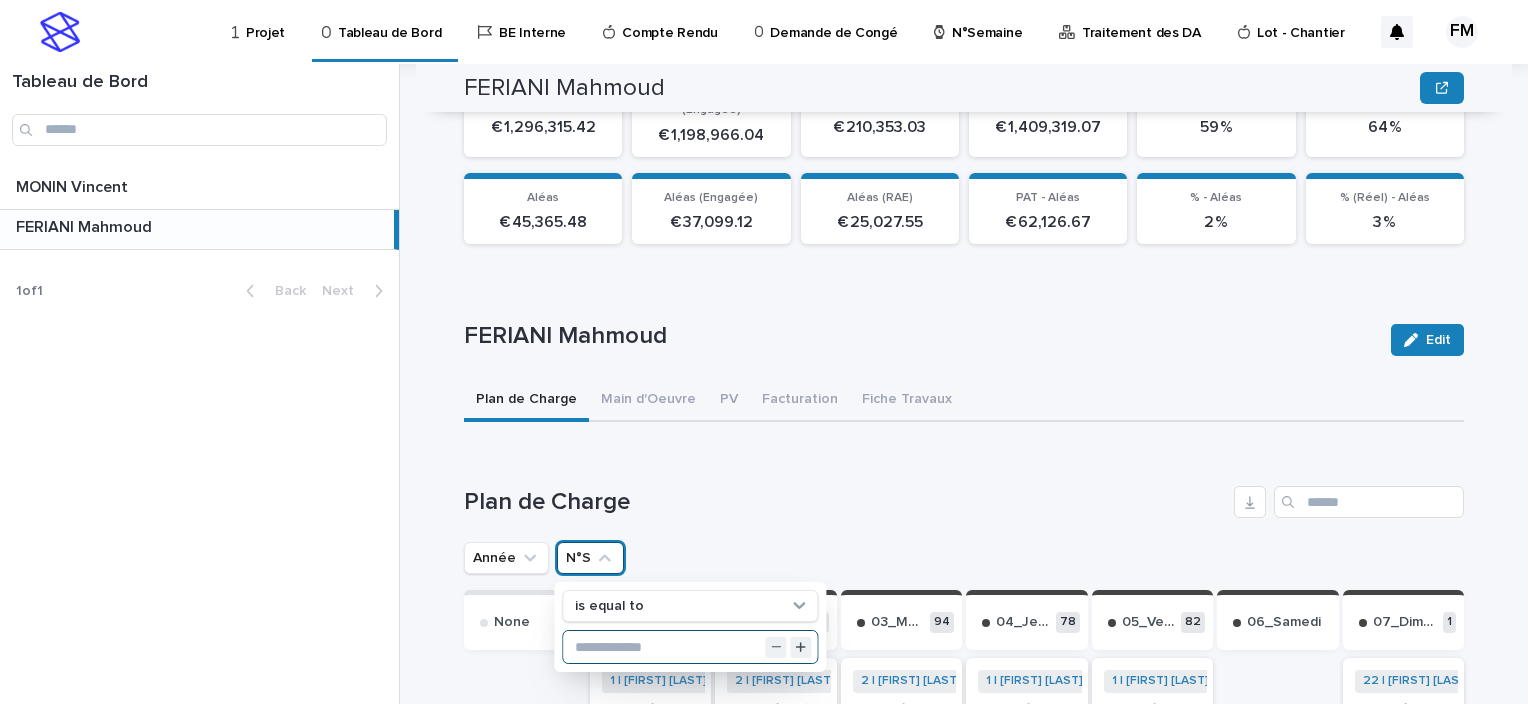 click at bounding box center (690, 647) 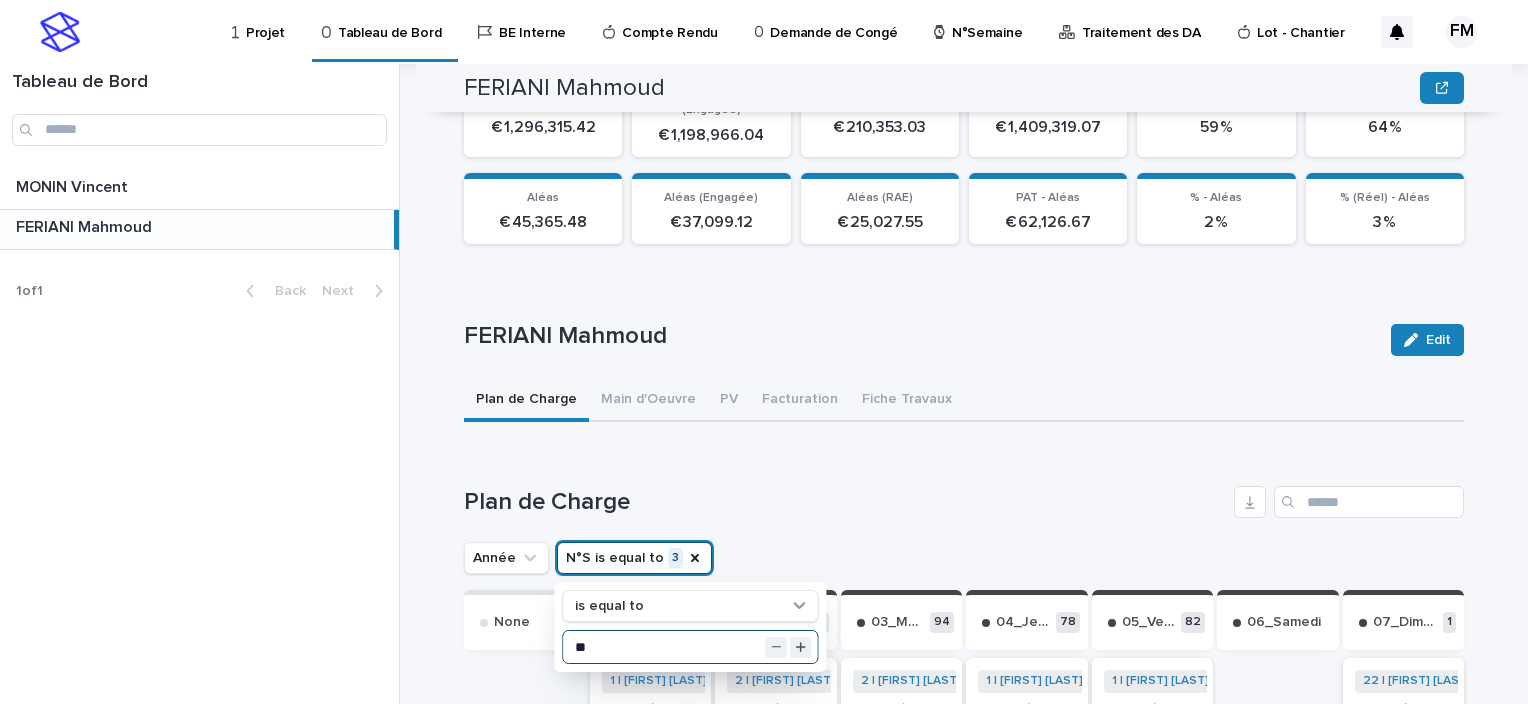 type on "**" 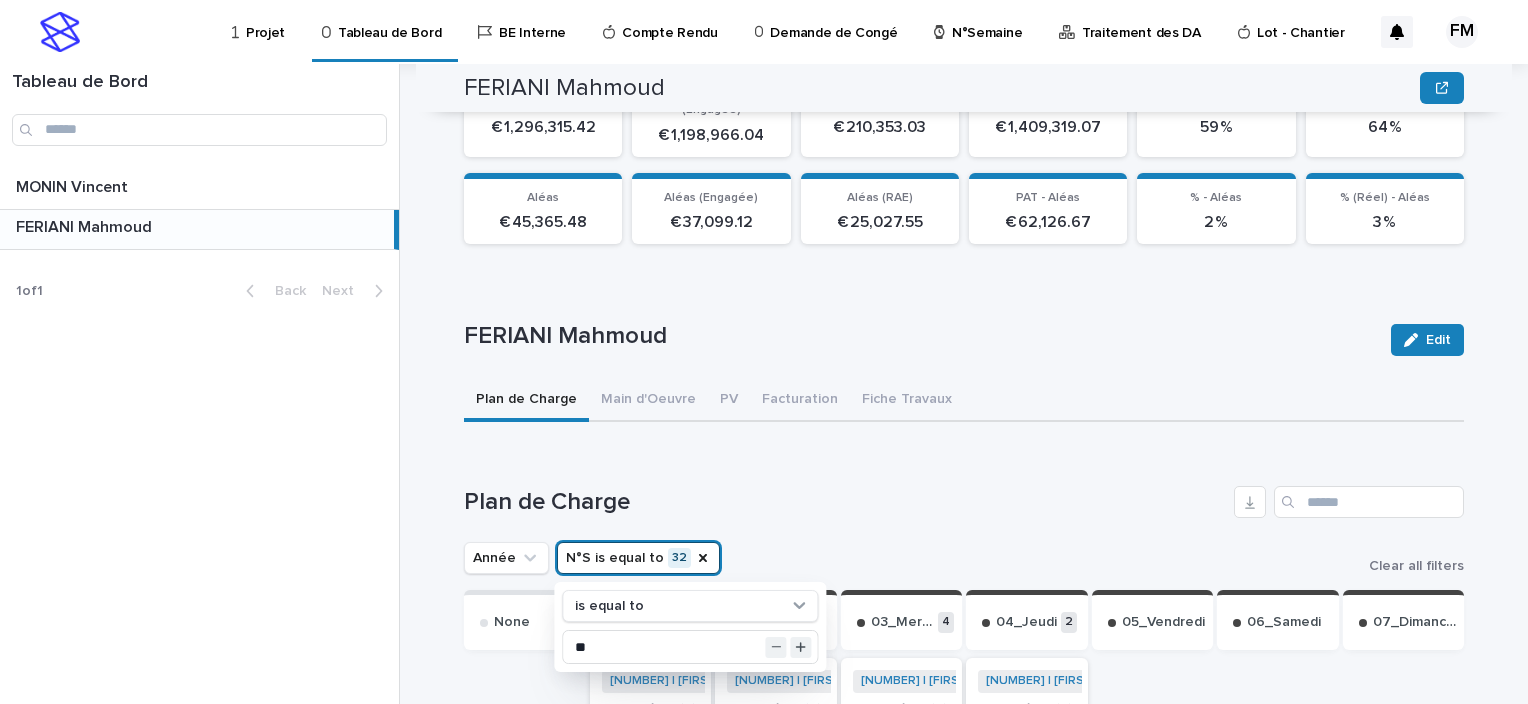 click on "Plan de Charge" at bounding box center [845, 502] 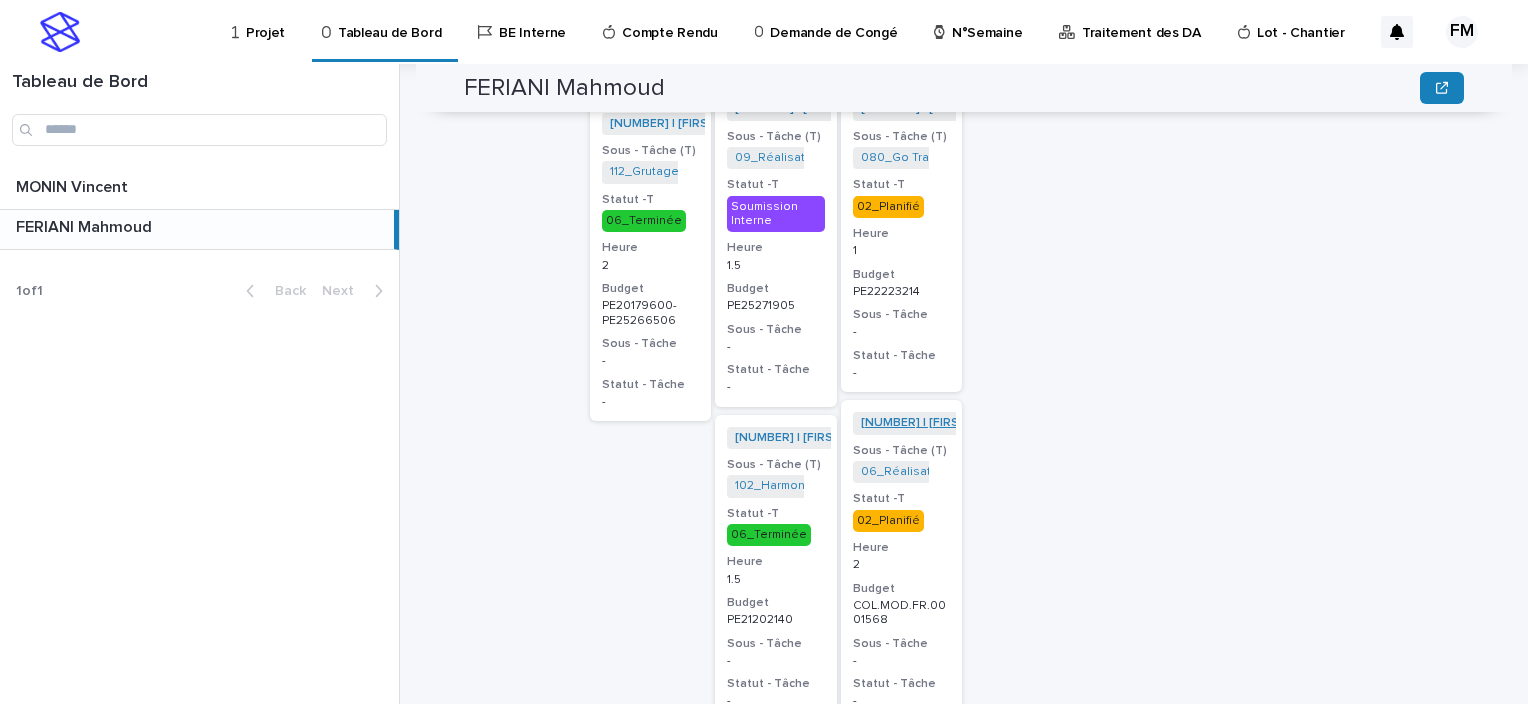 scroll, scrollTop: 1600, scrollLeft: 0, axis: vertical 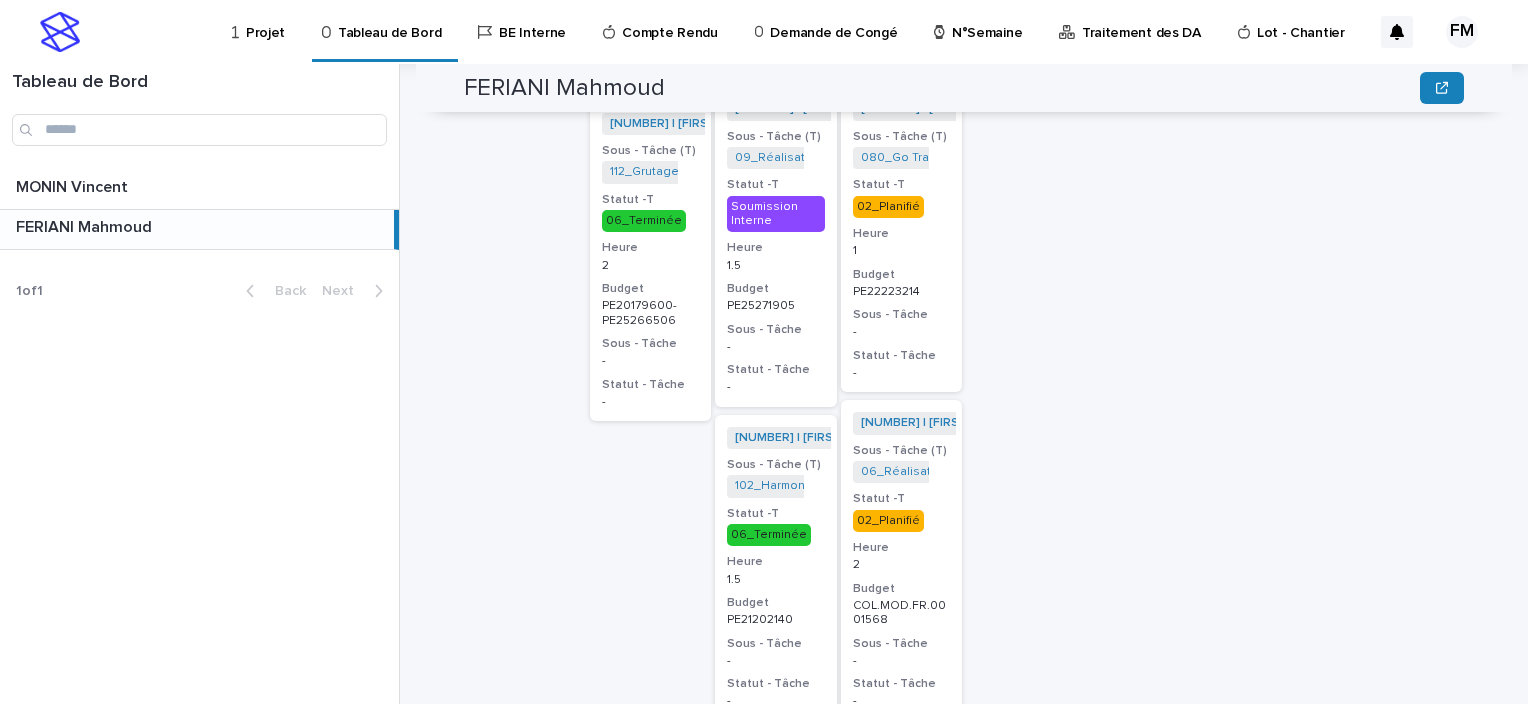 click on "Budget" at bounding box center (902, 275) 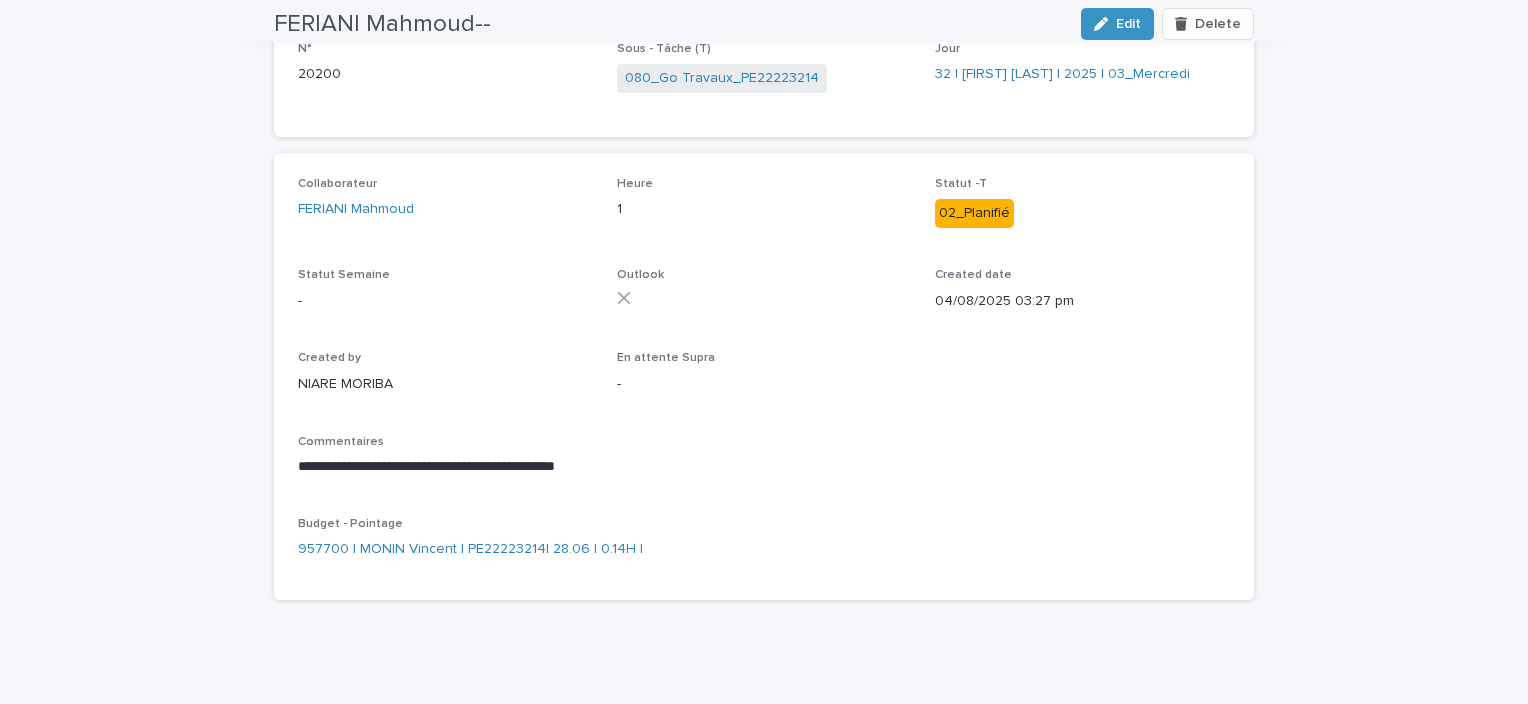 scroll, scrollTop: 197, scrollLeft: 0, axis: vertical 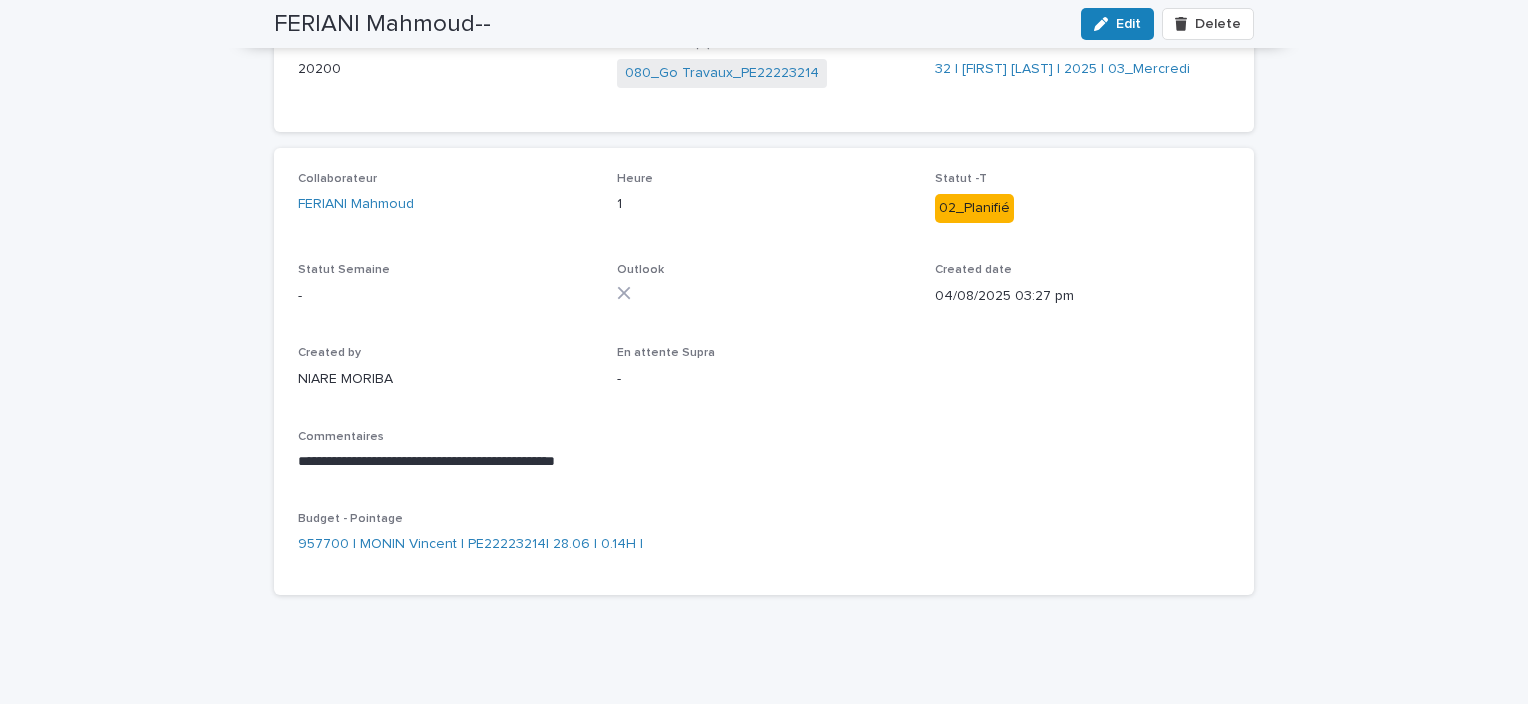 click on "**********" at bounding box center (764, 459) 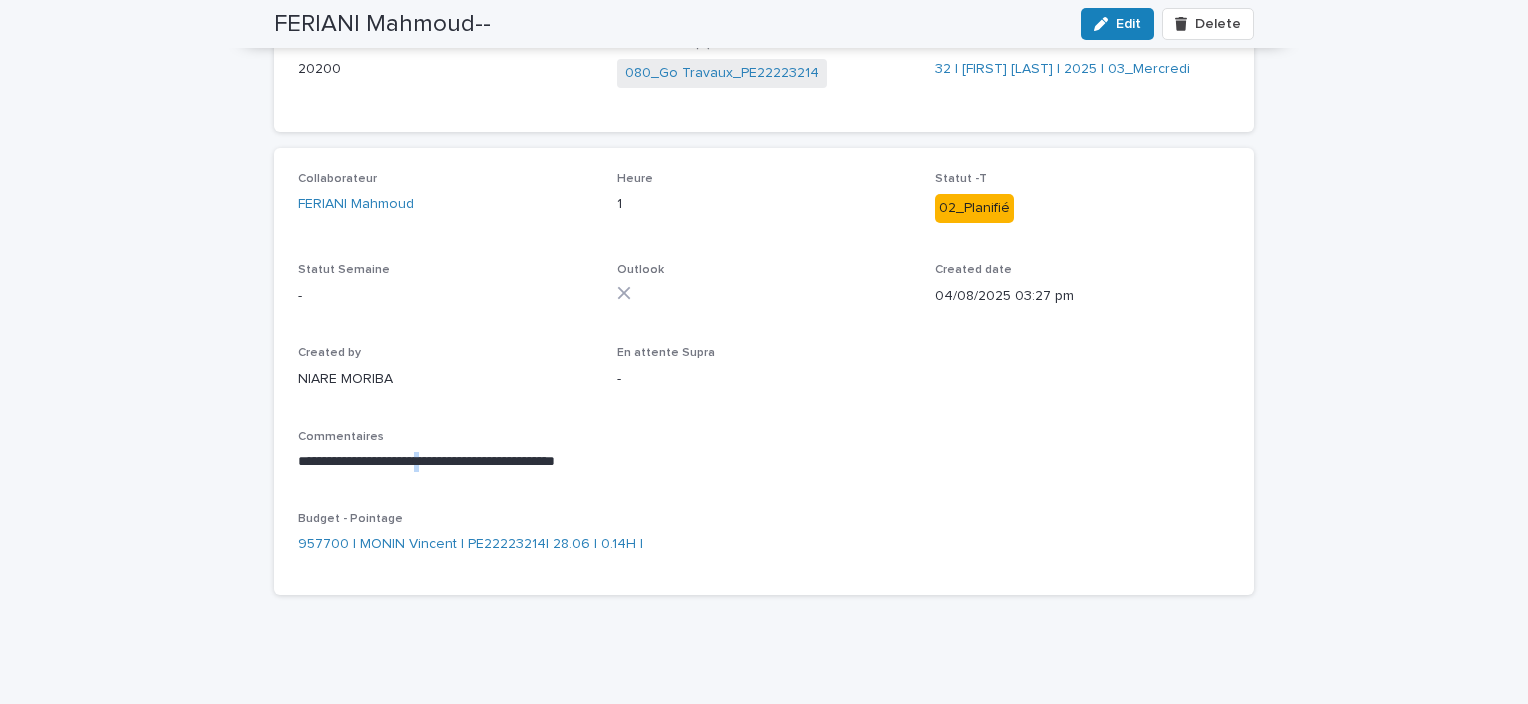 click on "**********" at bounding box center (764, 459) 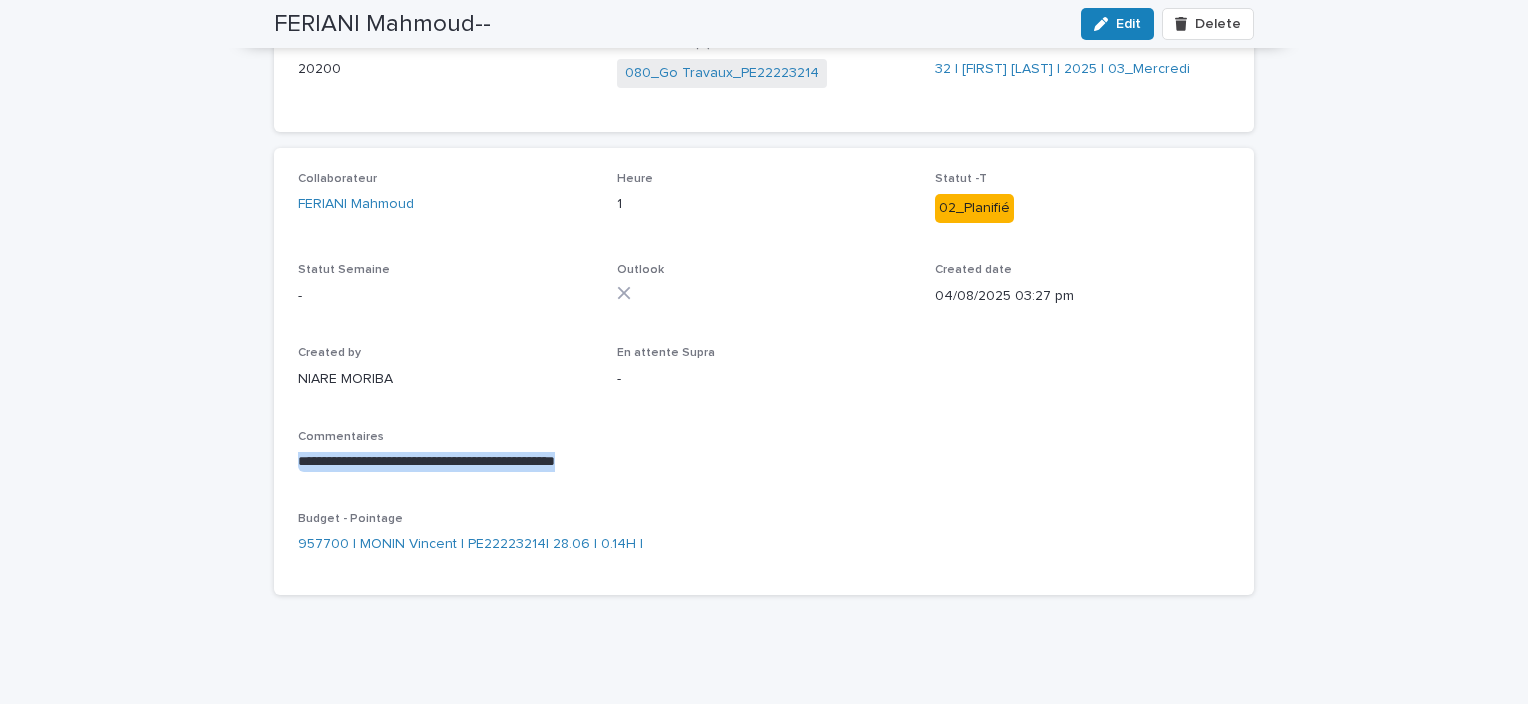 click on "**********" at bounding box center [764, 459] 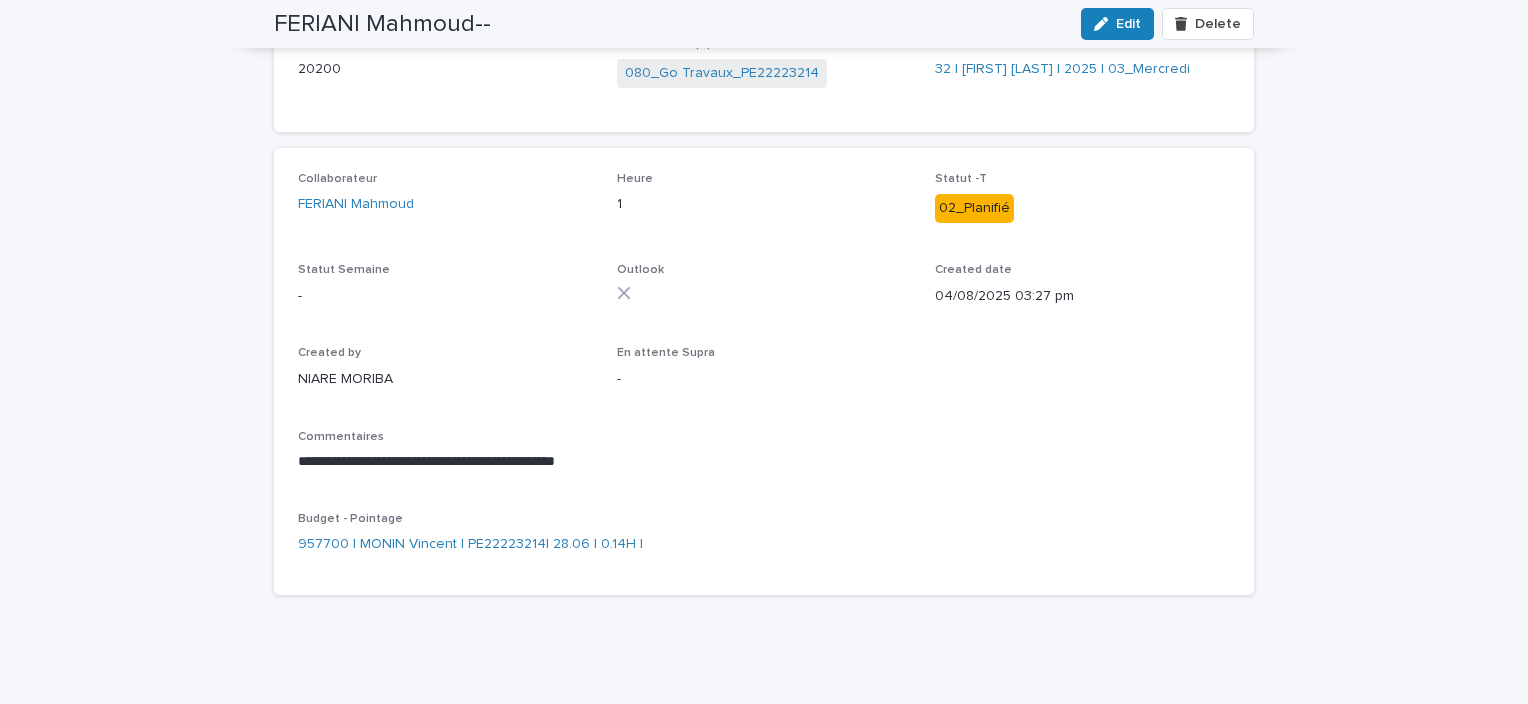 click on "**********" at bounding box center (764, 459) 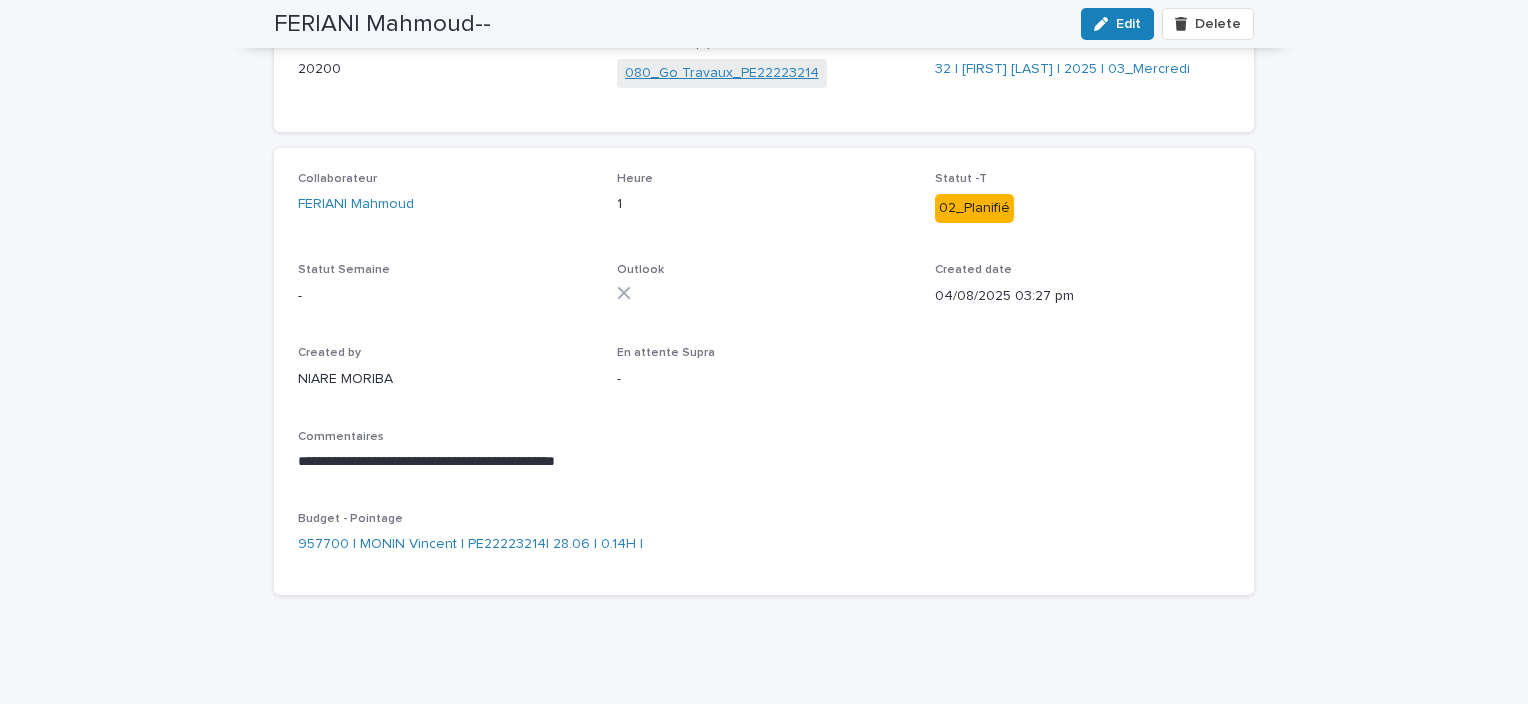 click on "080_Go Travaux_PE22223214" at bounding box center (722, 73) 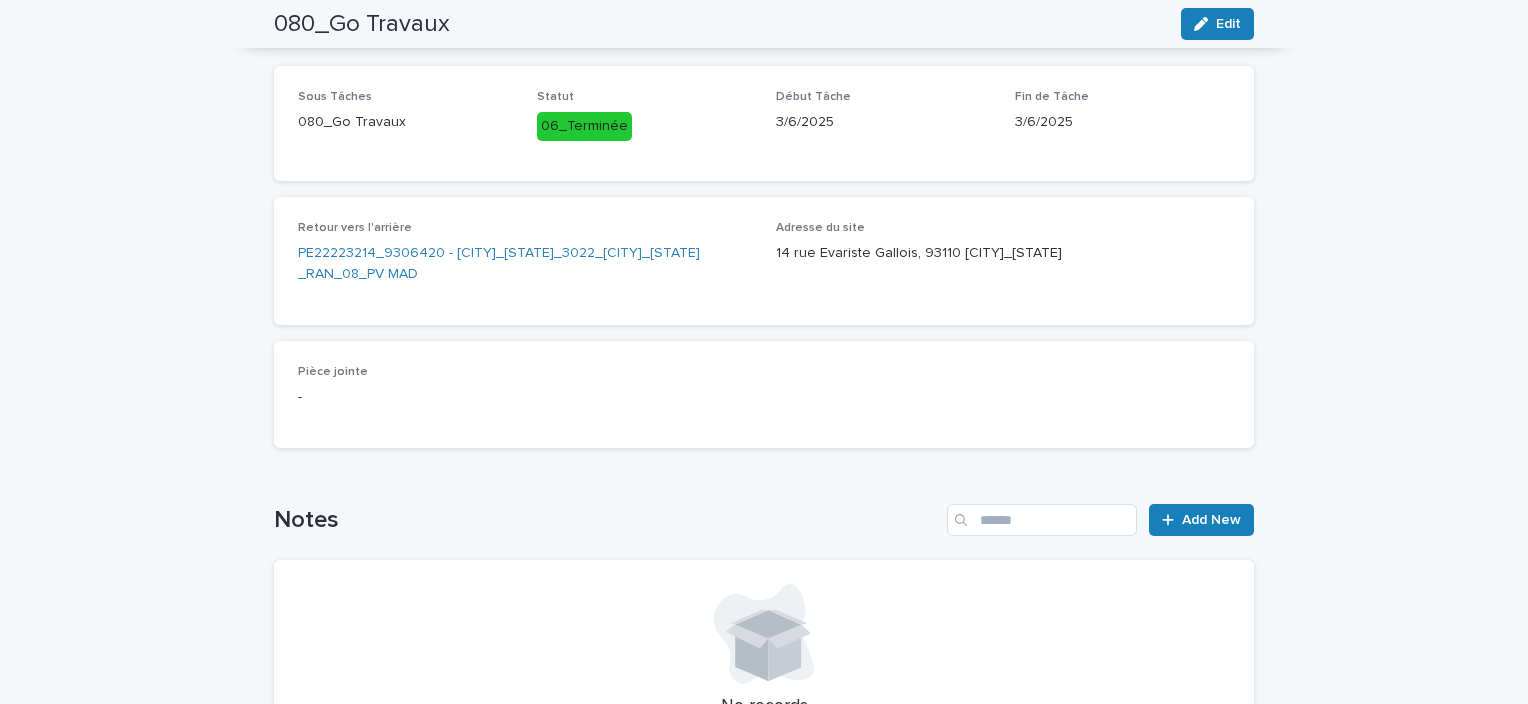 scroll, scrollTop: 0, scrollLeft: 0, axis: both 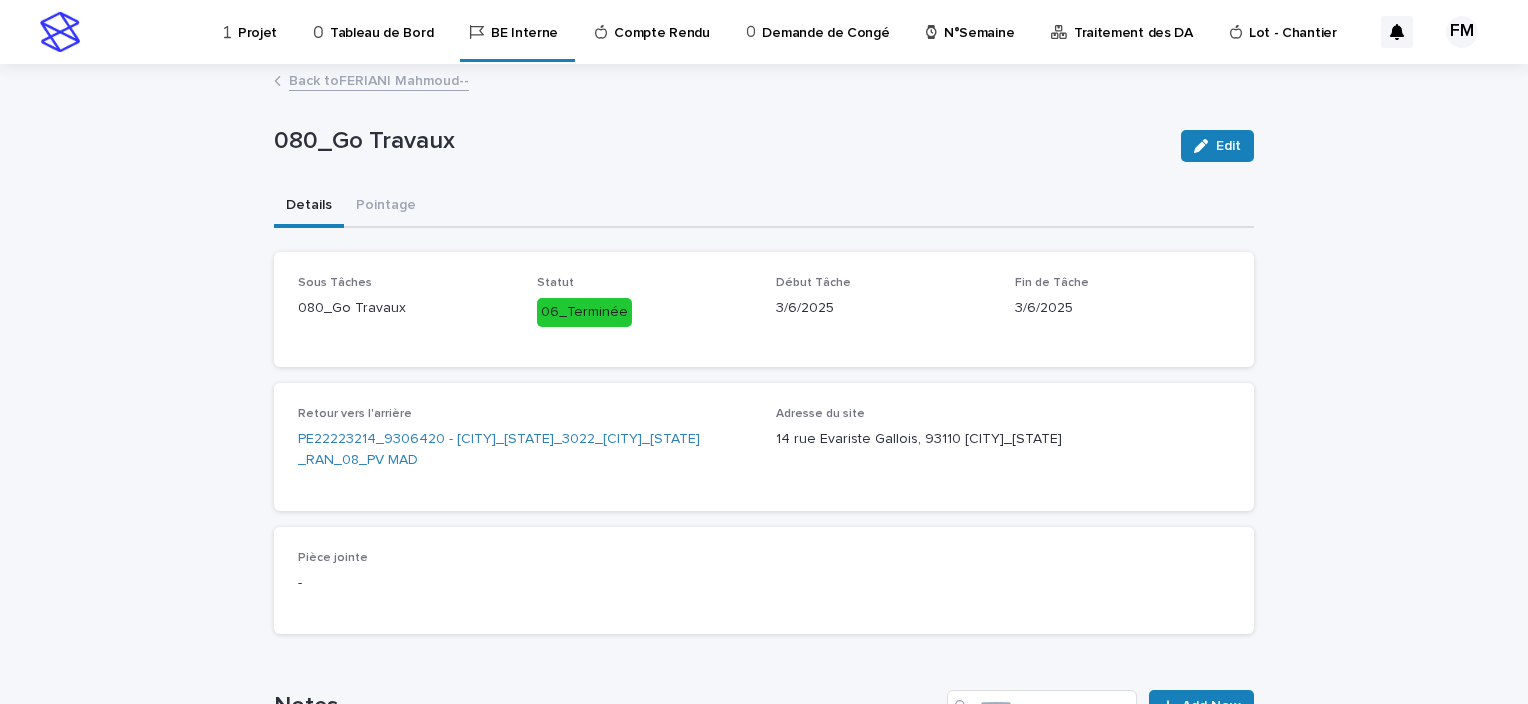 click on "Back to  [FIRST] [LAST]--" at bounding box center [379, 79] 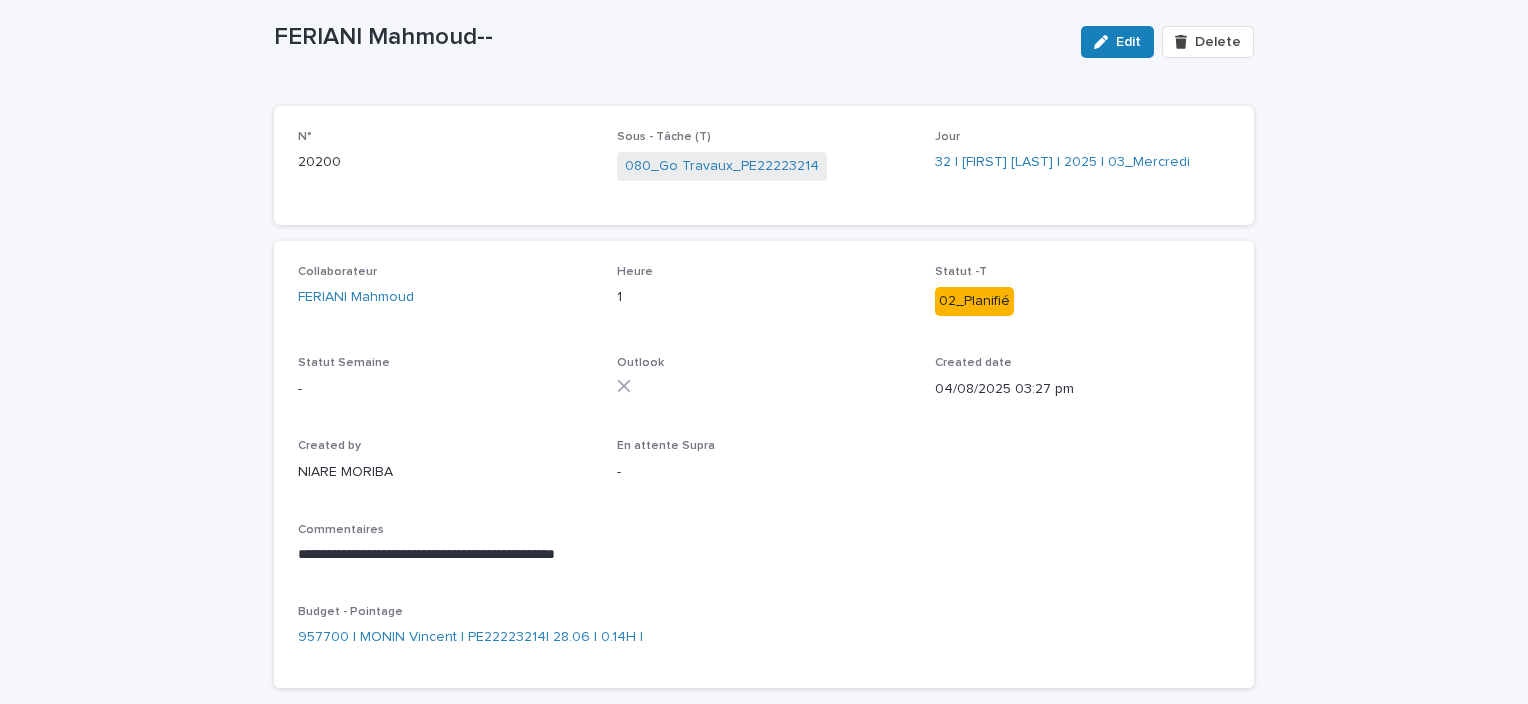 scroll, scrollTop: 204, scrollLeft: 0, axis: vertical 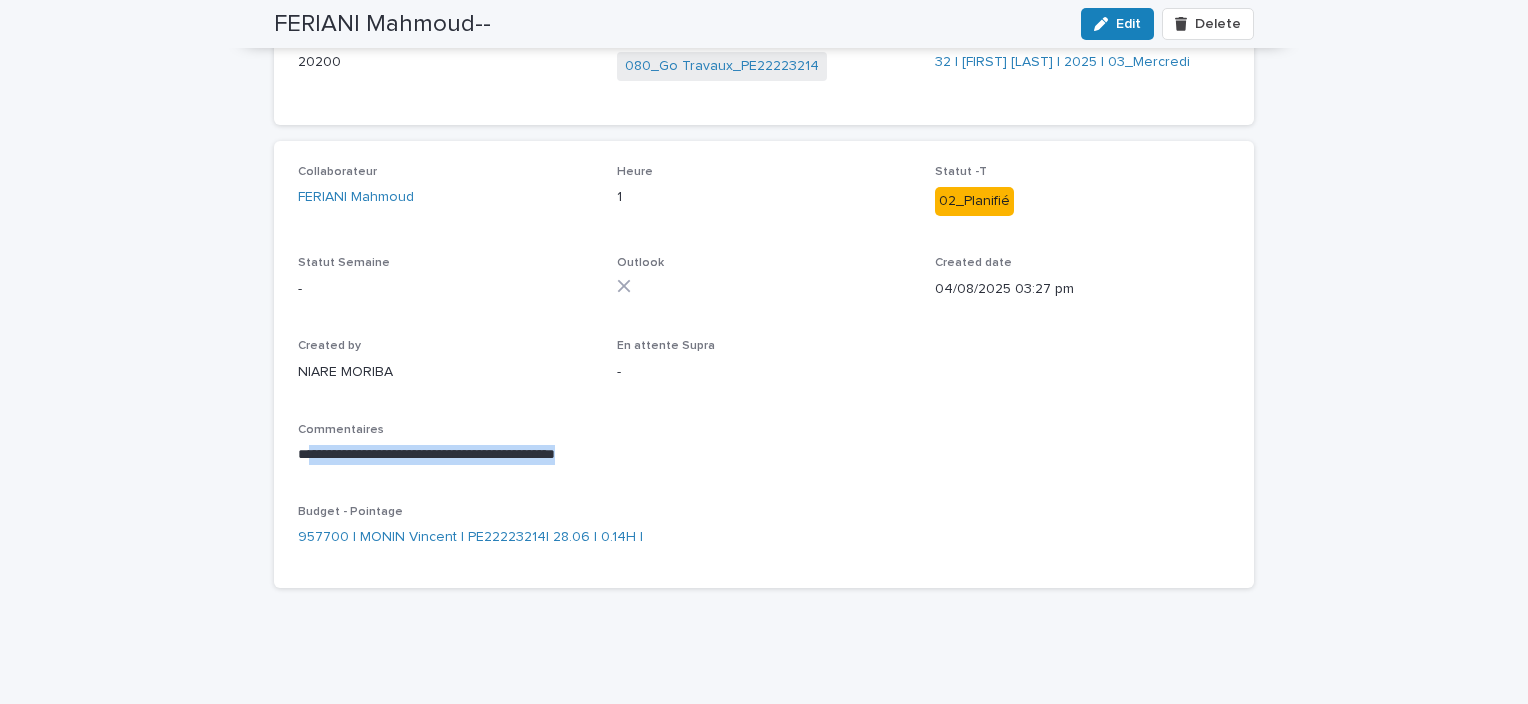 drag, startPoint x: 297, startPoint y: 458, endPoint x: 612, endPoint y: 464, distance: 315.05713 